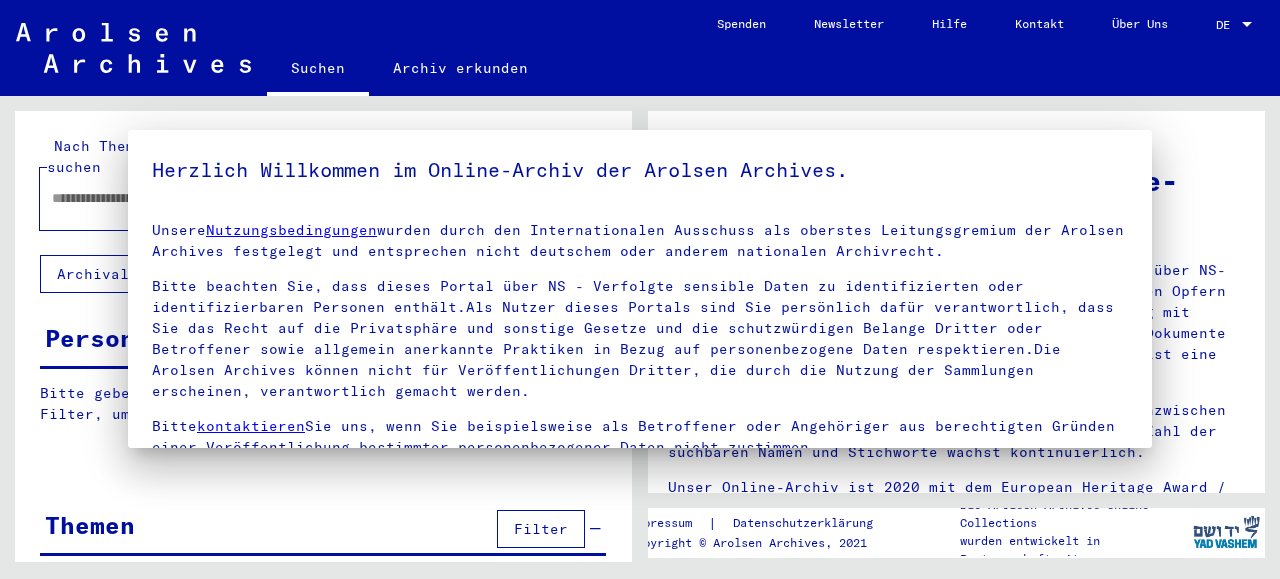 type on "**********" 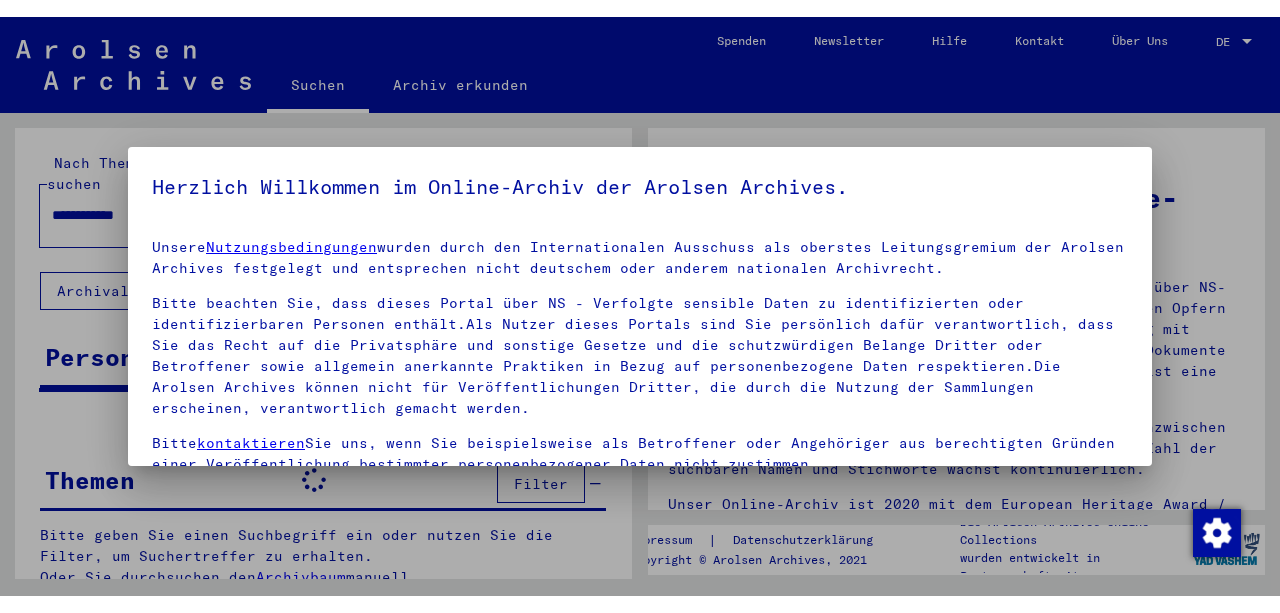 scroll, scrollTop: 0, scrollLeft: 0, axis: both 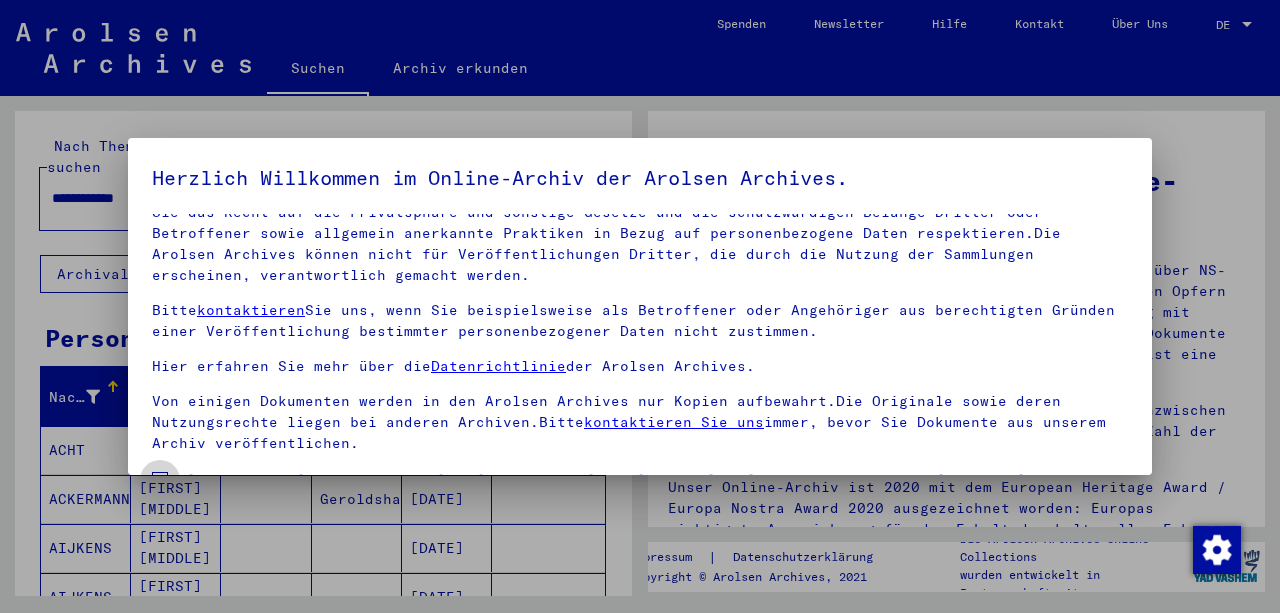 click on "Einverständniserklärung: Hiermit erkläre ich mich damit einverstanden, dass ich sensible personenbezogene Daten ausschließlich für wissenschaftliche Zwecke und in Übereinstimmung mit den geltenden nationalen Gesetzen und Bestimmungen nutze. Mir ist bewusst, dass ein Verstoß gegen diese Gesetze und/oder Bestimmungen strafrechtliche Konsequenzen nach sich ziehen kann." at bounding box center [652, 516] 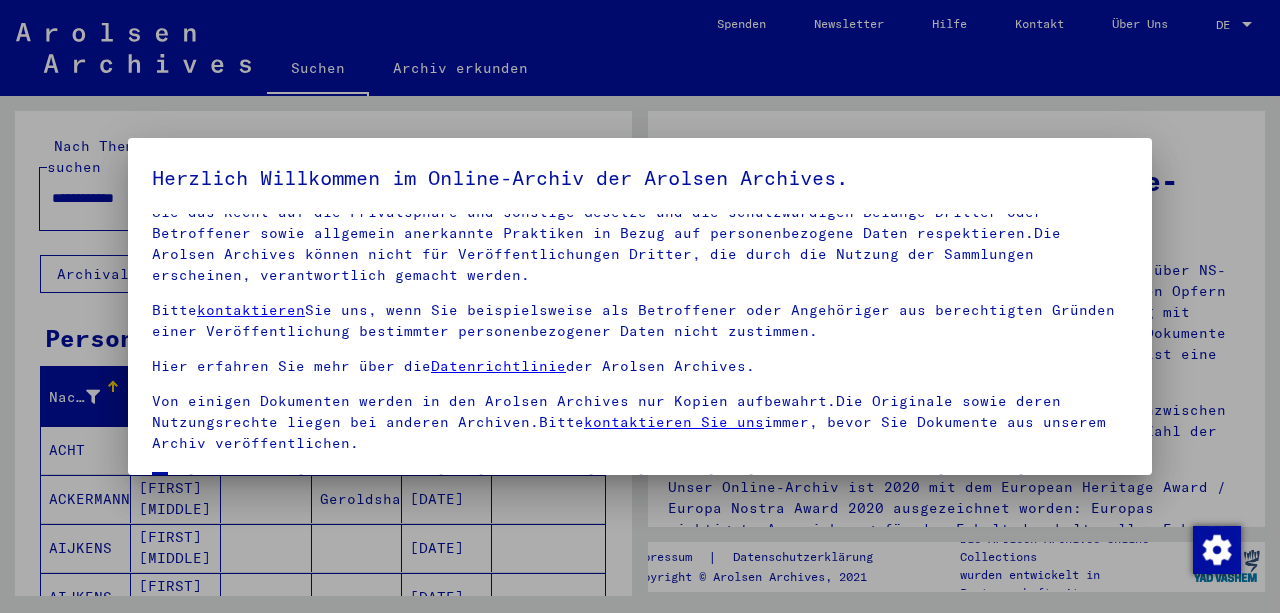 scroll, scrollTop: 161, scrollLeft: 0, axis: vertical 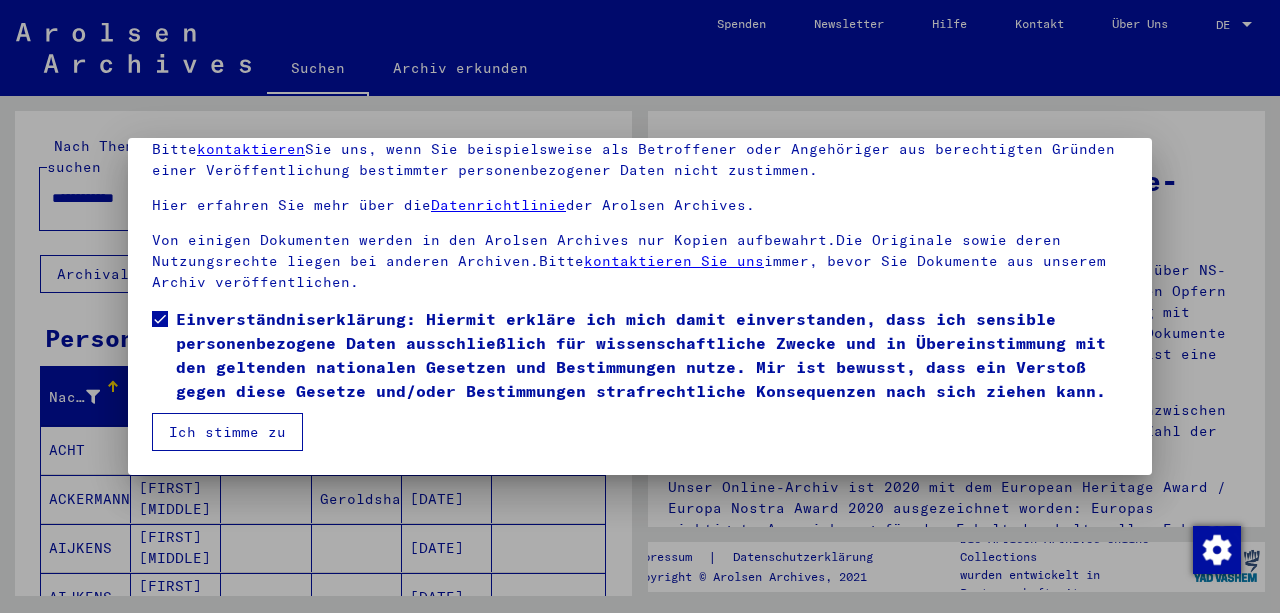 click on "Ich stimme zu" at bounding box center [227, 432] 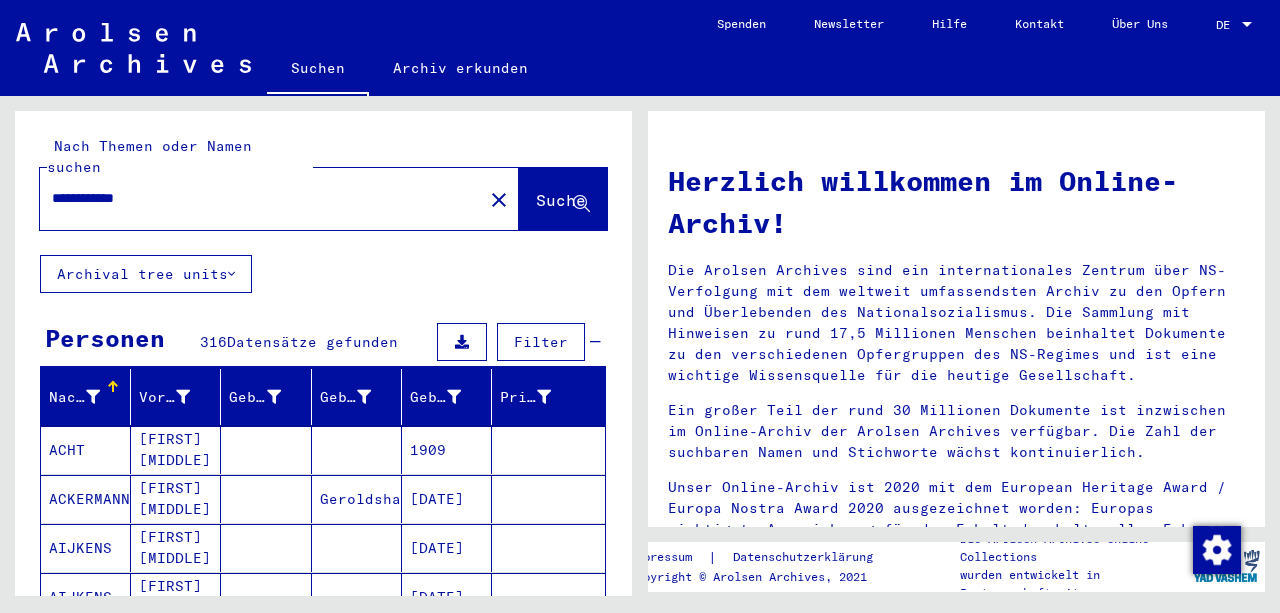 click on "DE DE" 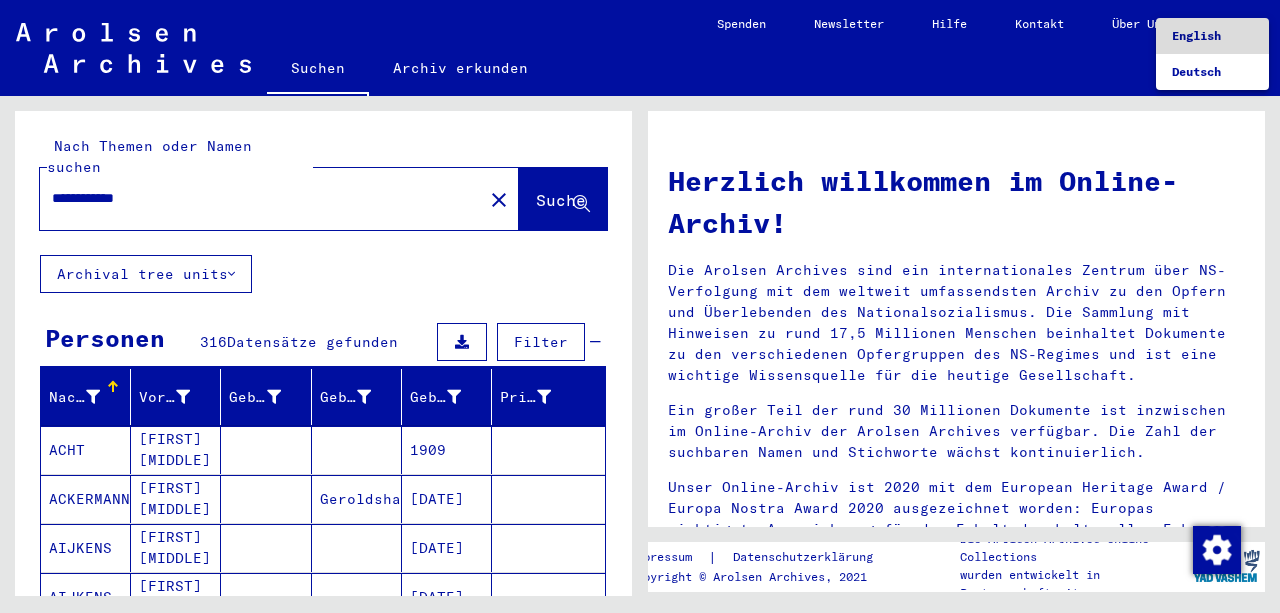 click on "English" at bounding box center [1196, 35] 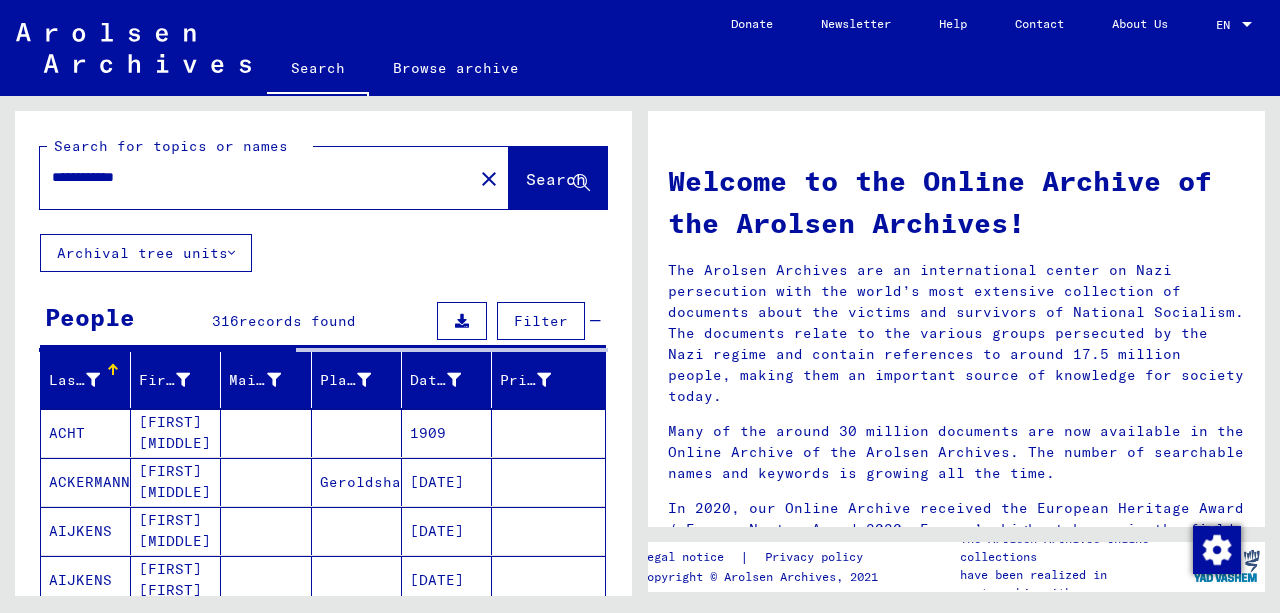 click on "close" 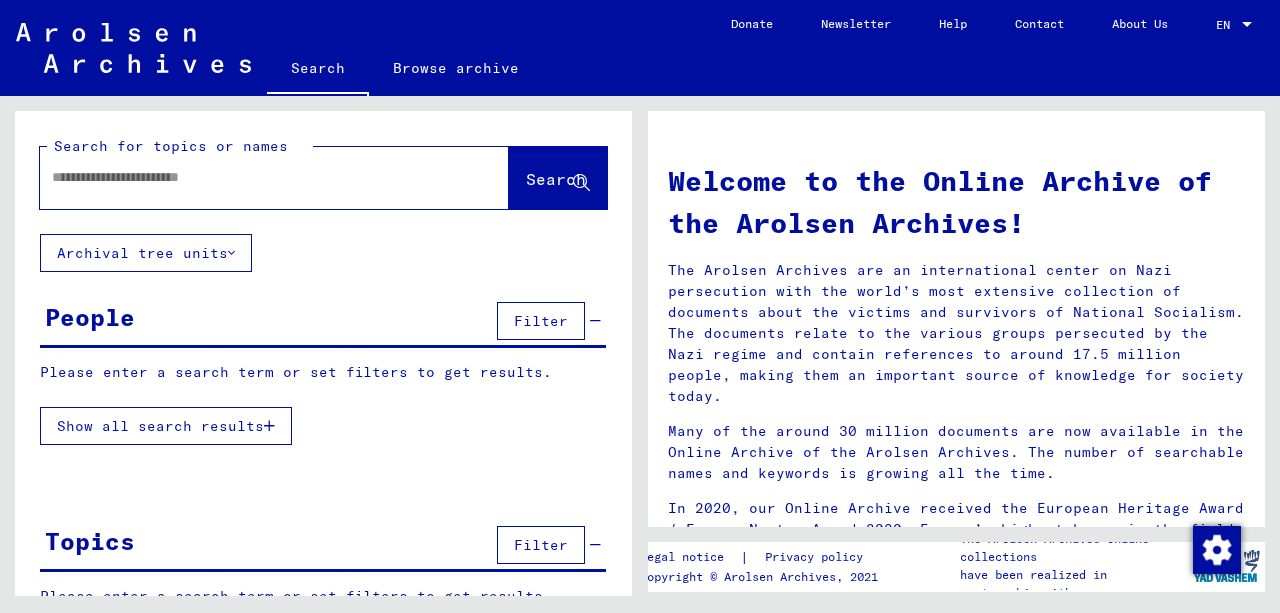 click 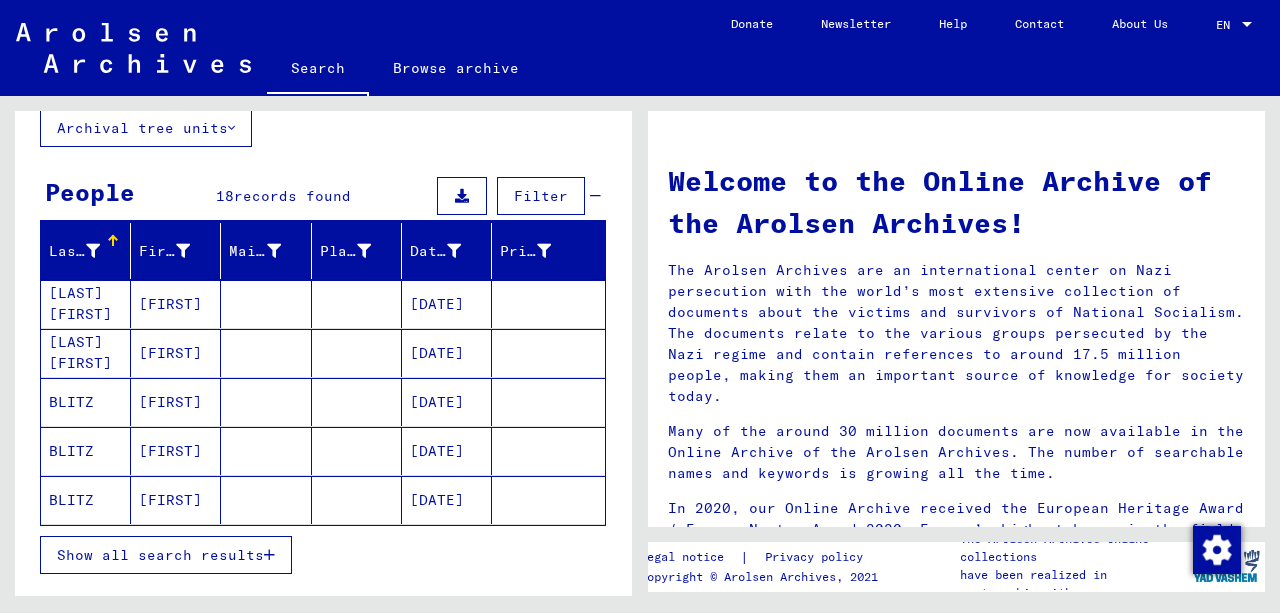 scroll, scrollTop: 126, scrollLeft: 0, axis: vertical 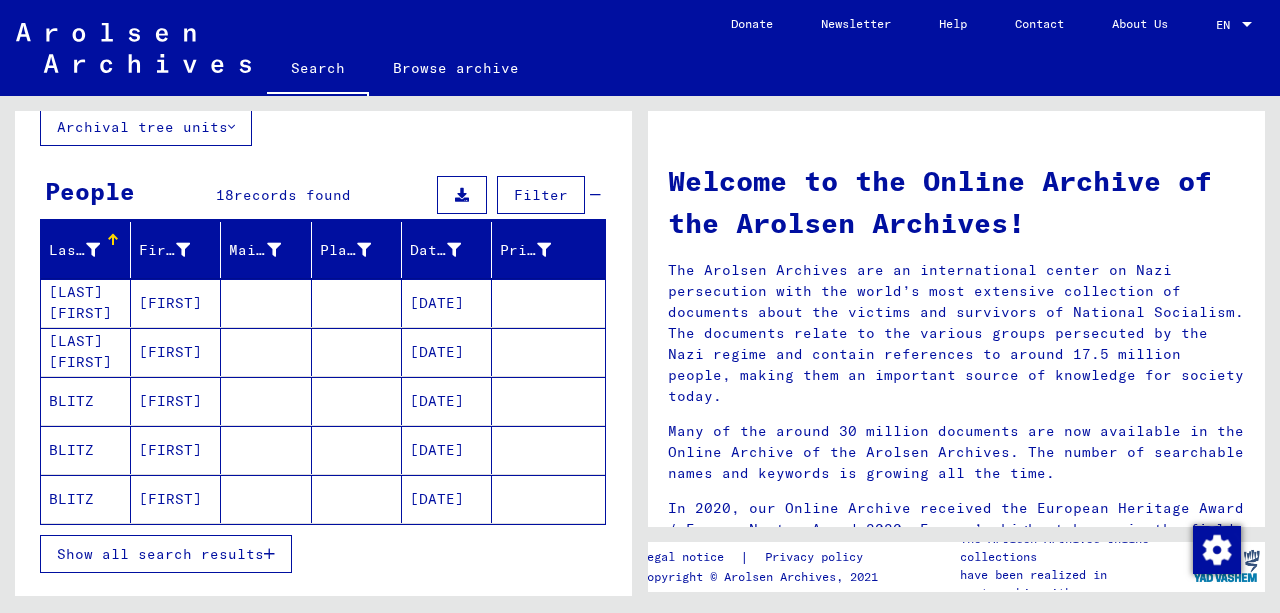click 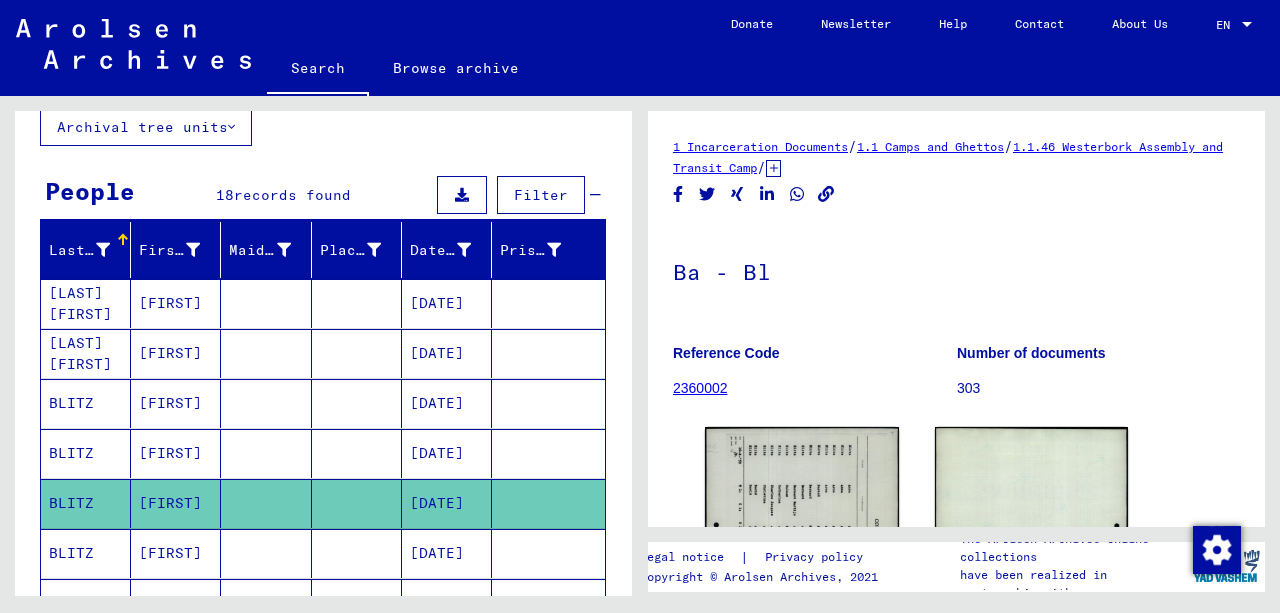 scroll, scrollTop: 202, scrollLeft: 0, axis: vertical 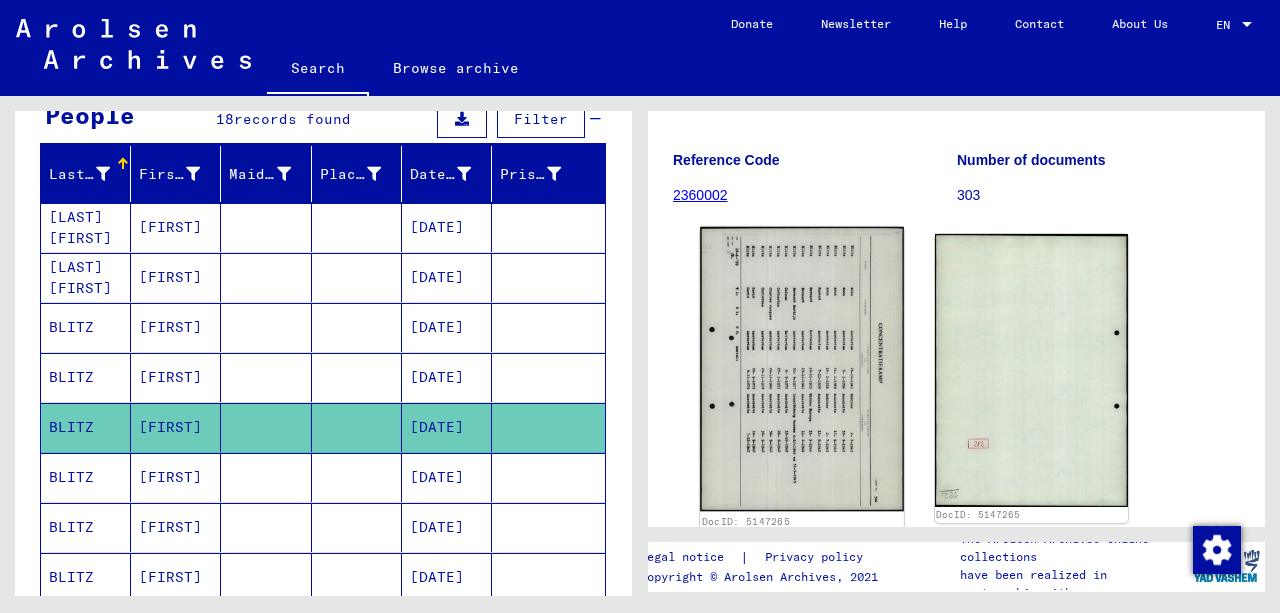 click 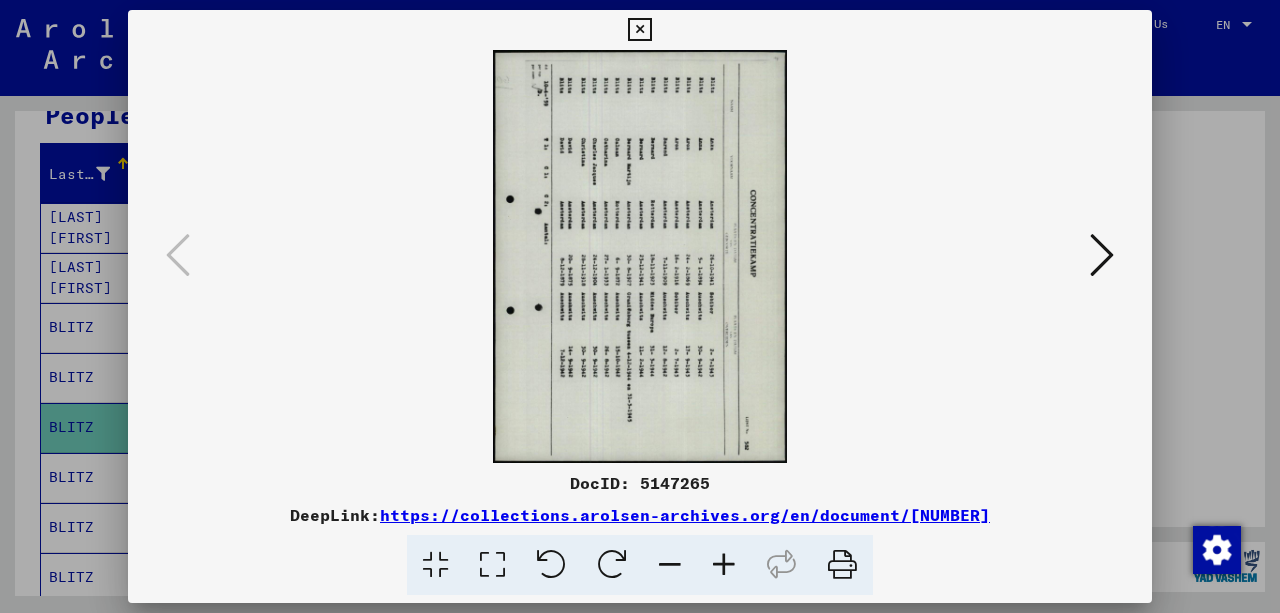 click at bounding box center [551, 565] 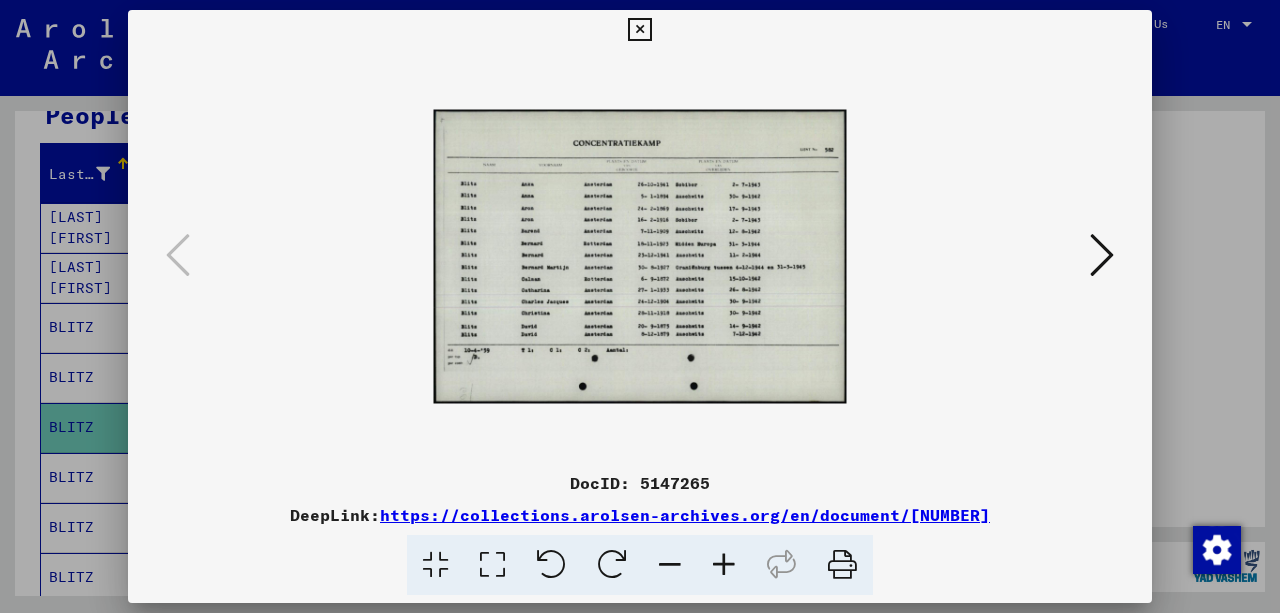 click at bounding box center [724, 565] 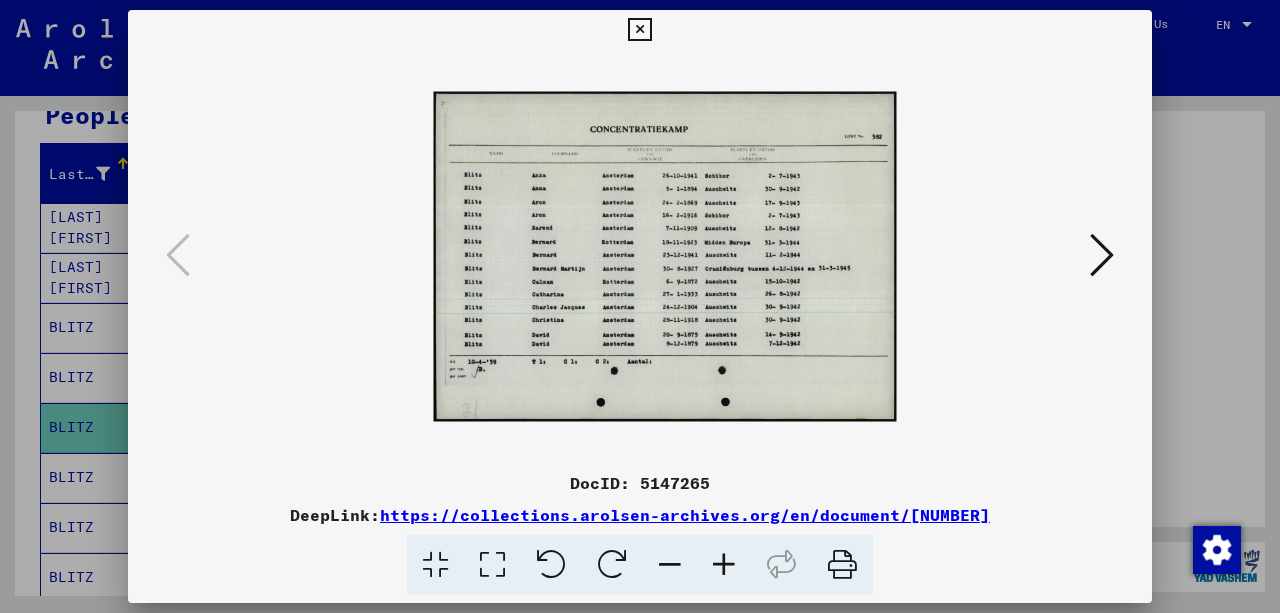 click at bounding box center [724, 565] 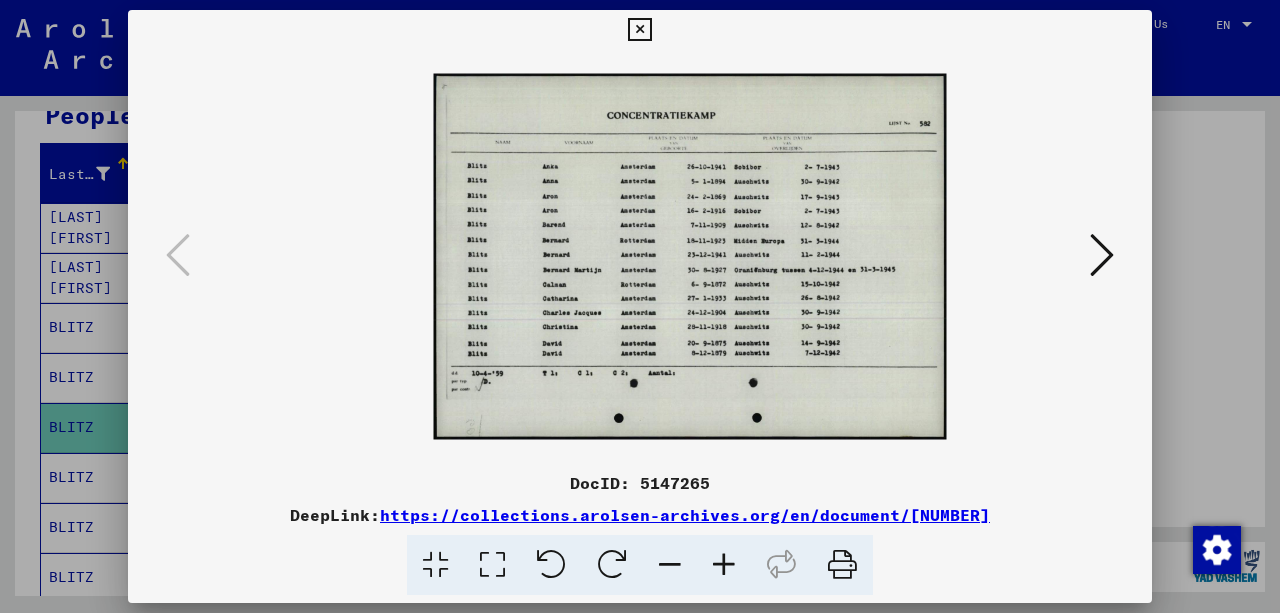 click at bounding box center (724, 565) 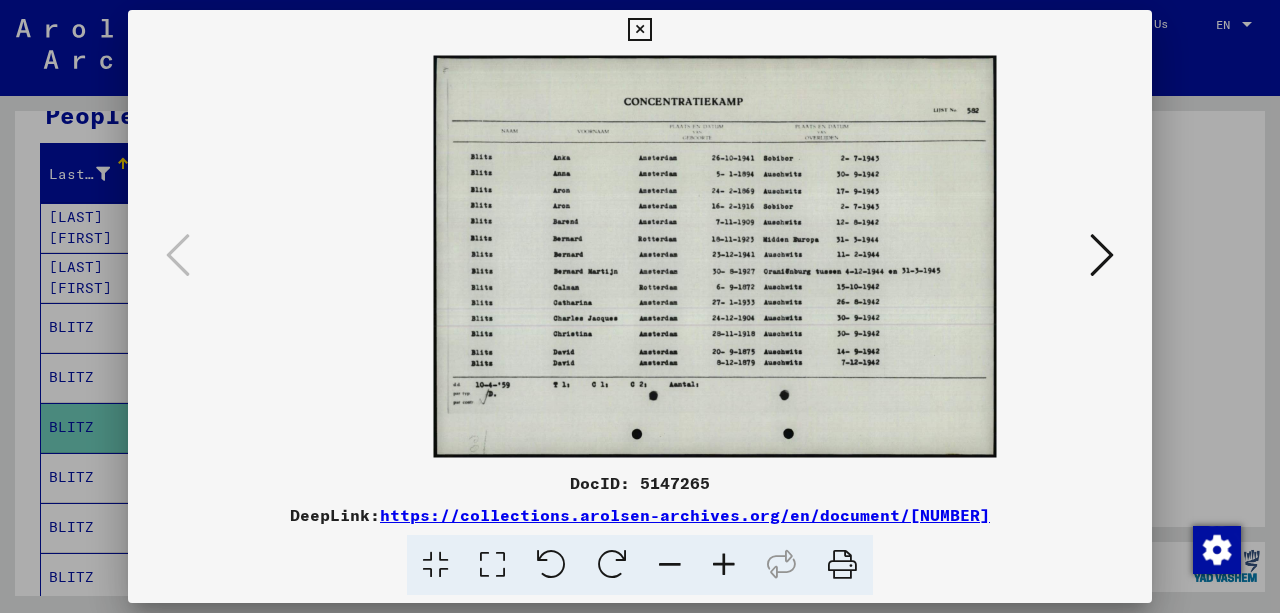 click at bounding box center (724, 565) 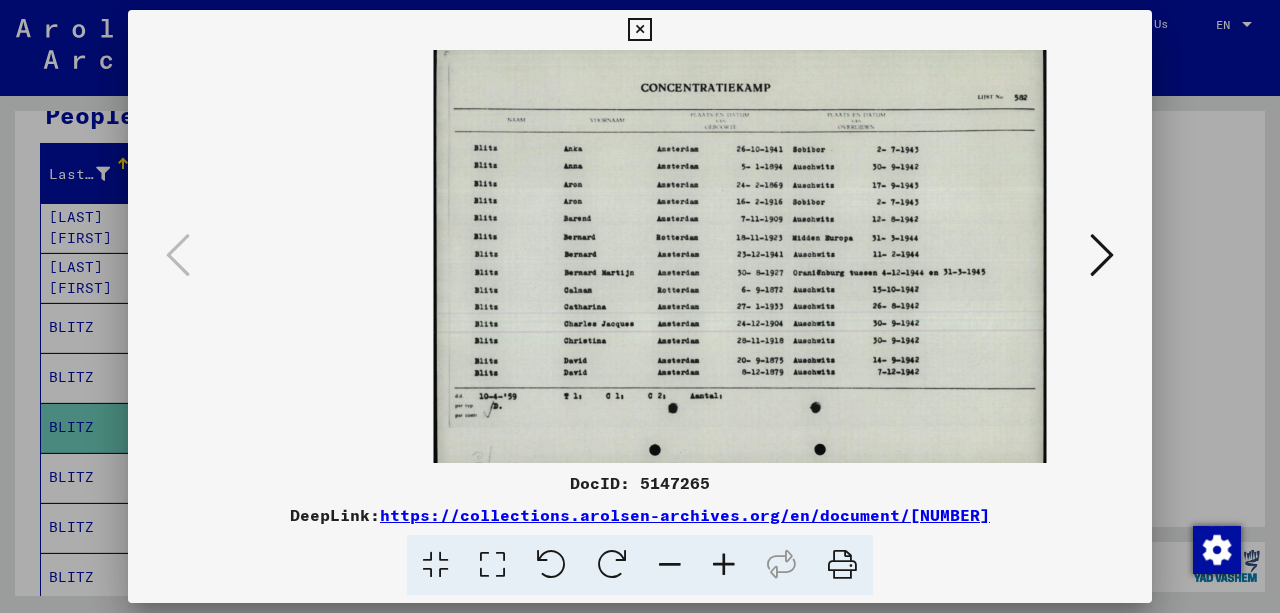 click at bounding box center (724, 565) 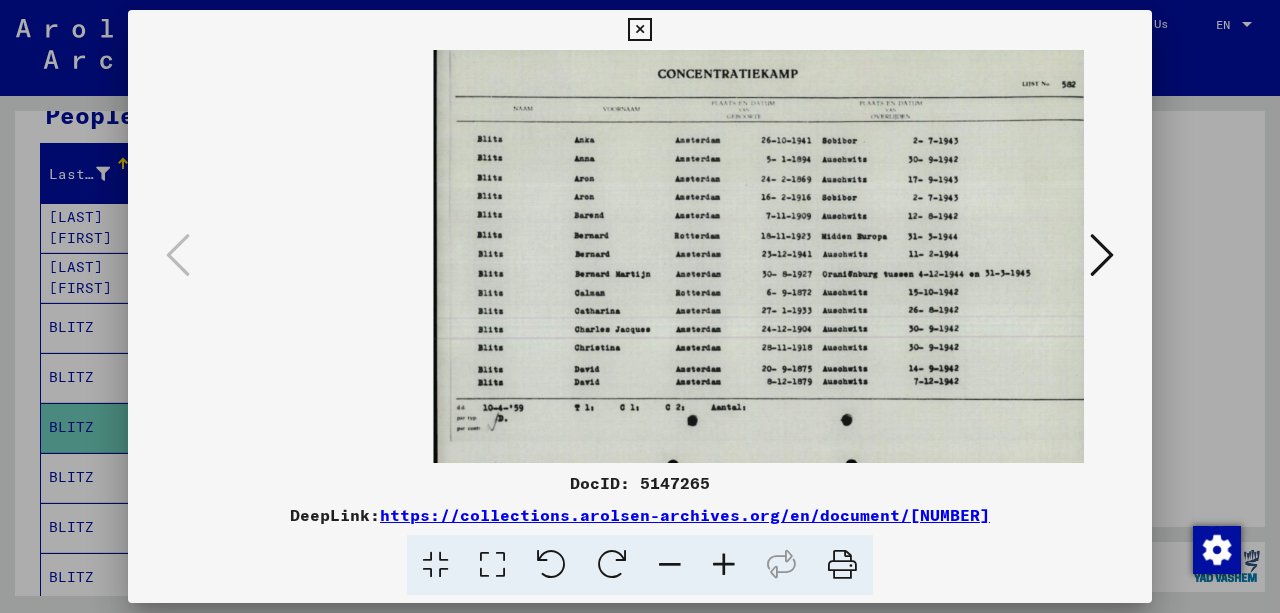 click at bounding box center [724, 565] 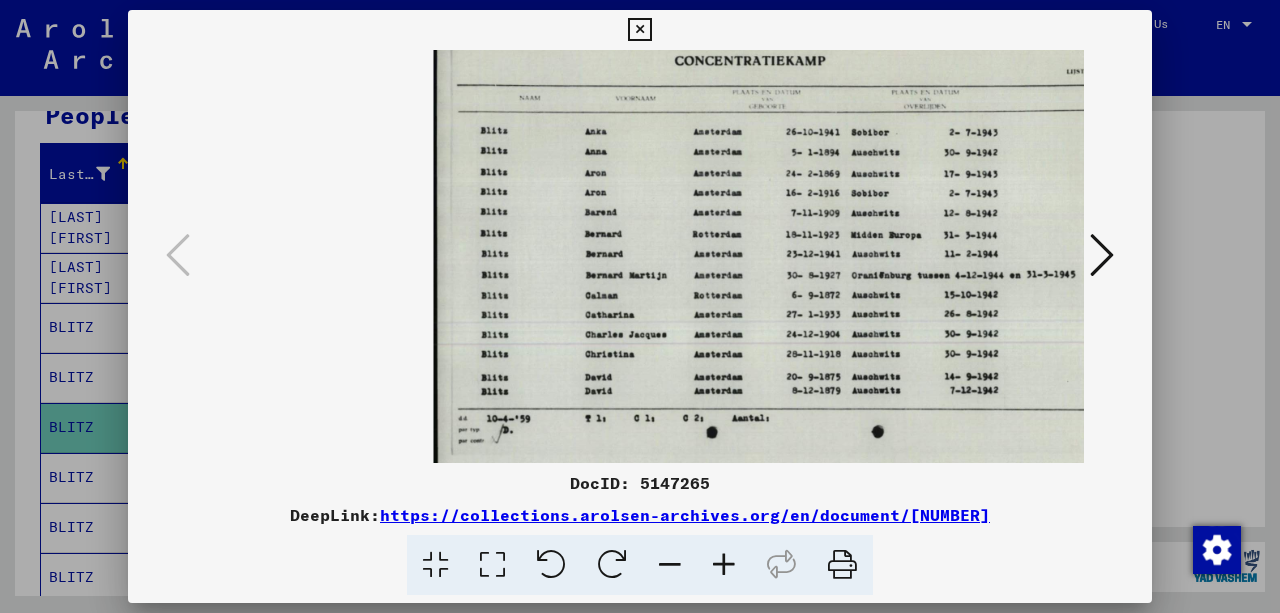 click at bounding box center [724, 565] 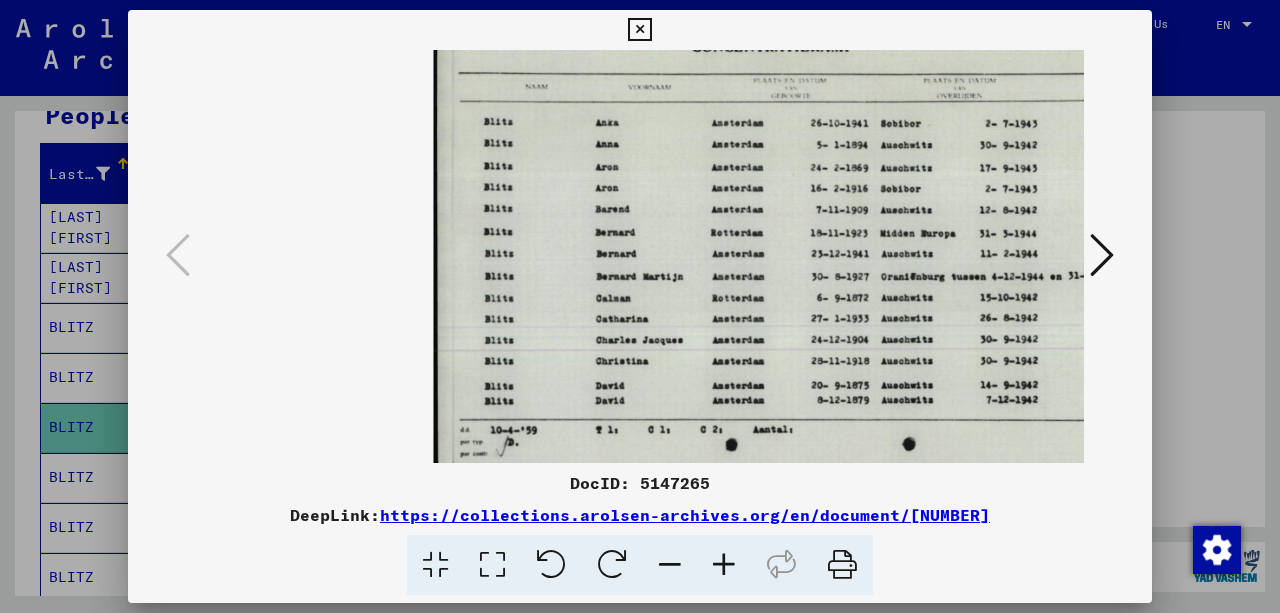 click at bounding box center [724, 565] 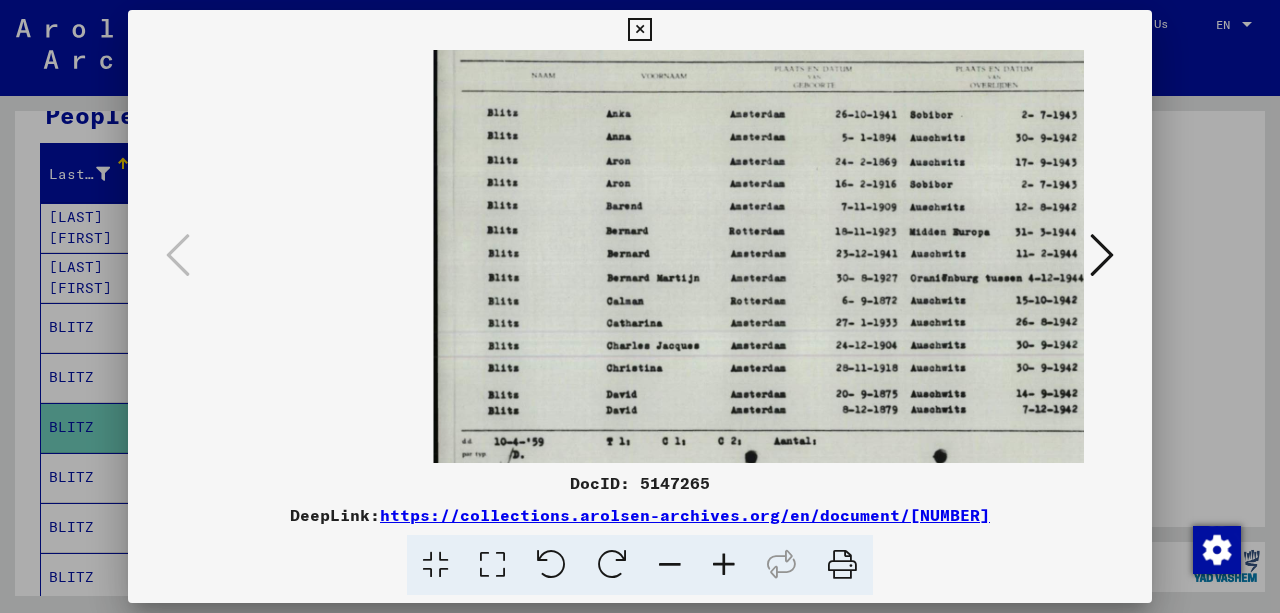 click at bounding box center [724, 565] 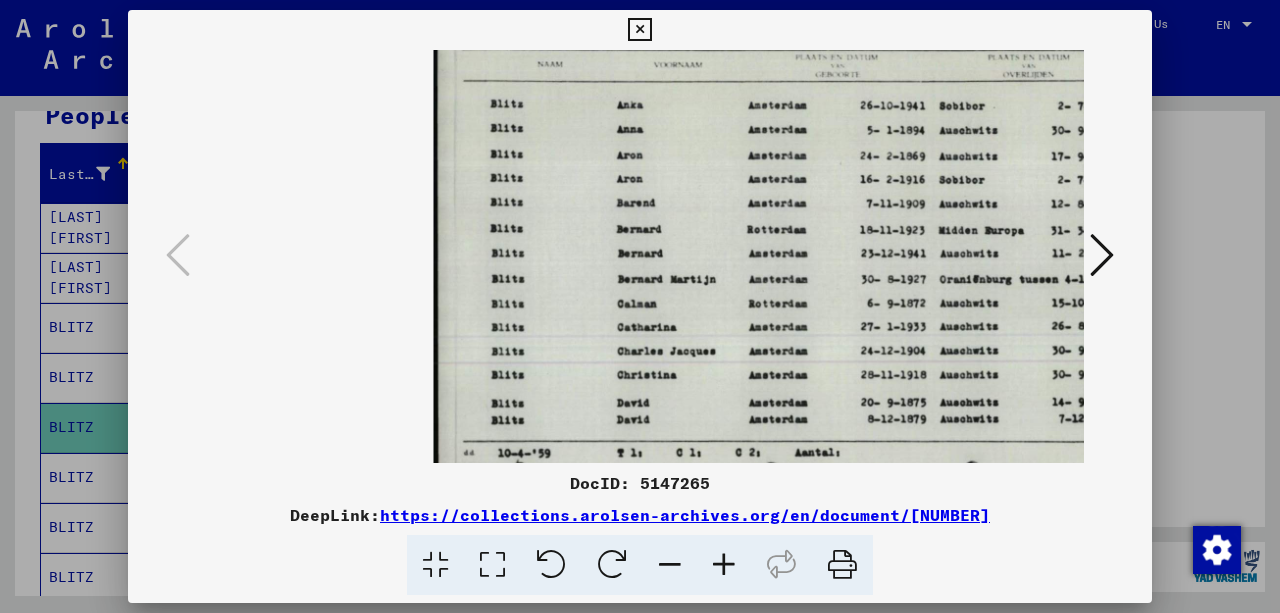 click at bounding box center [724, 565] 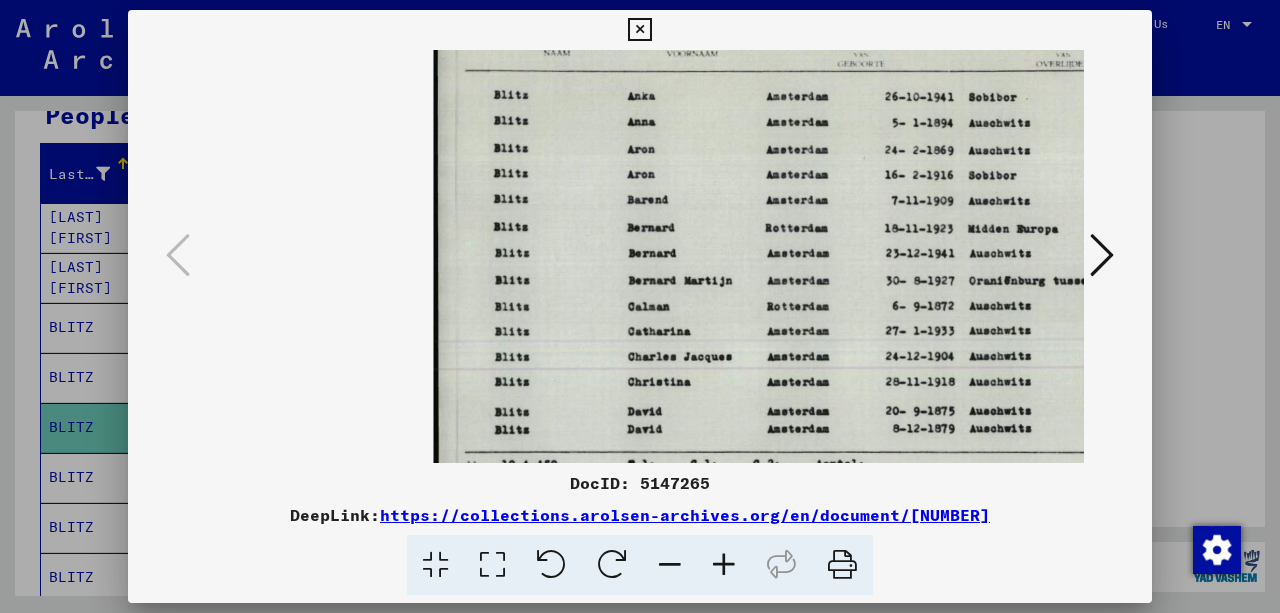 scroll, scrollTop: 0, scrollLeft: 208, axis: horizontal 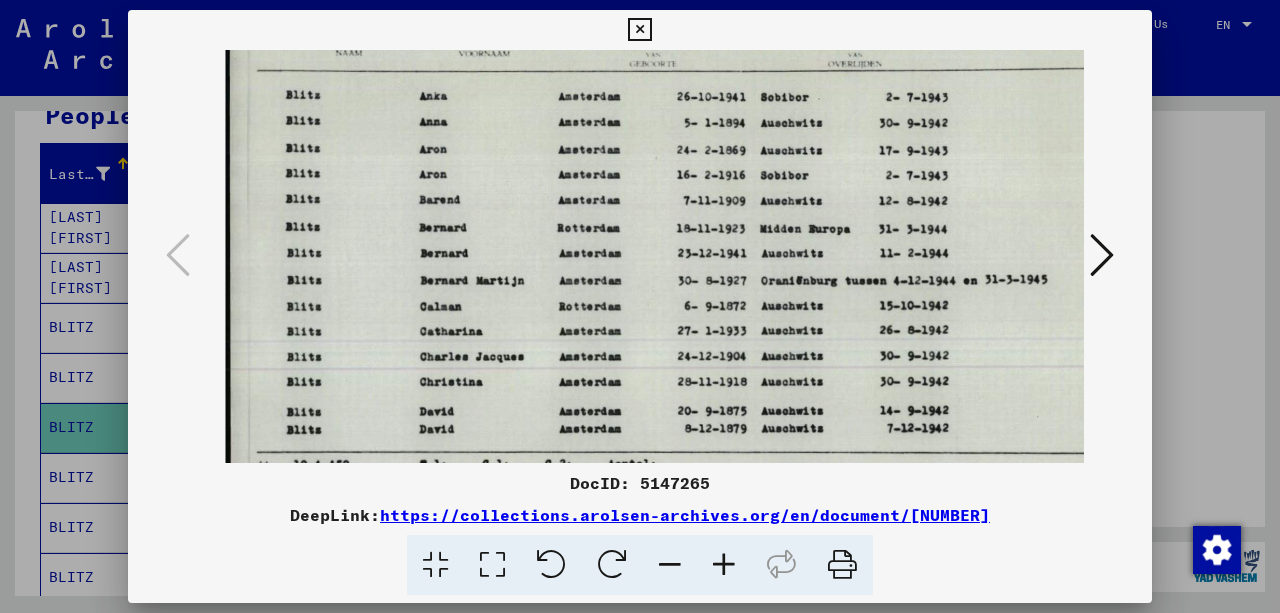 drag, startPoint x: 971, startPoint y: 331, endPoint x: 764, endPoint y: 362, distance: 209.30838 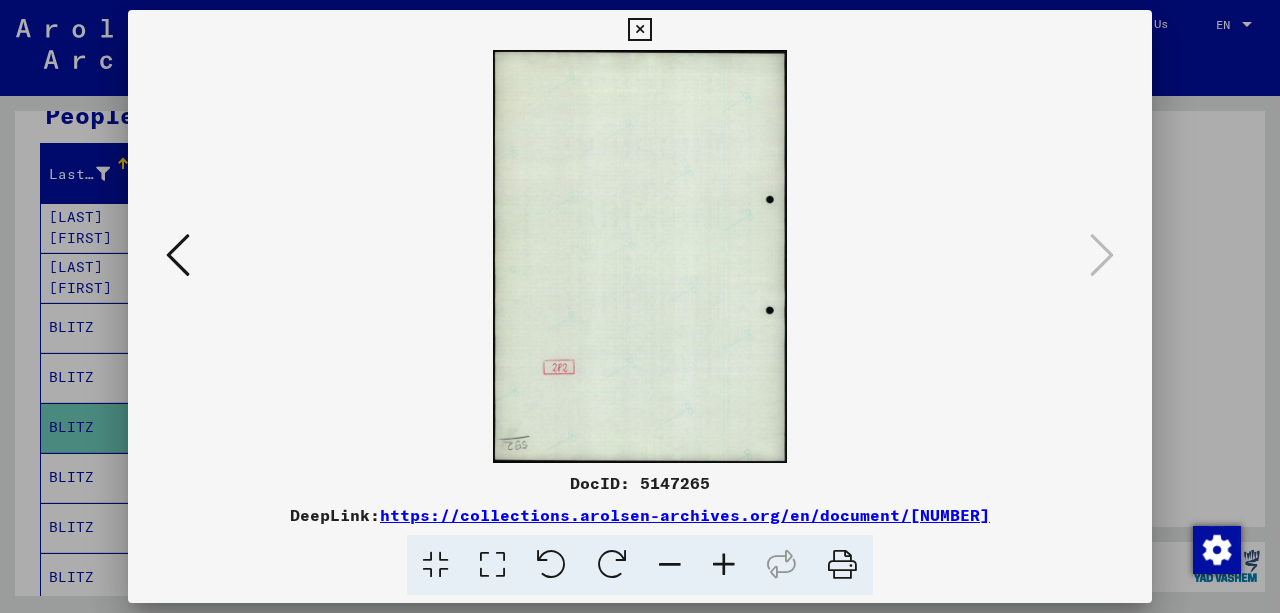 scroll, scrollTop: 0, scrollLeft: 0, axis: both 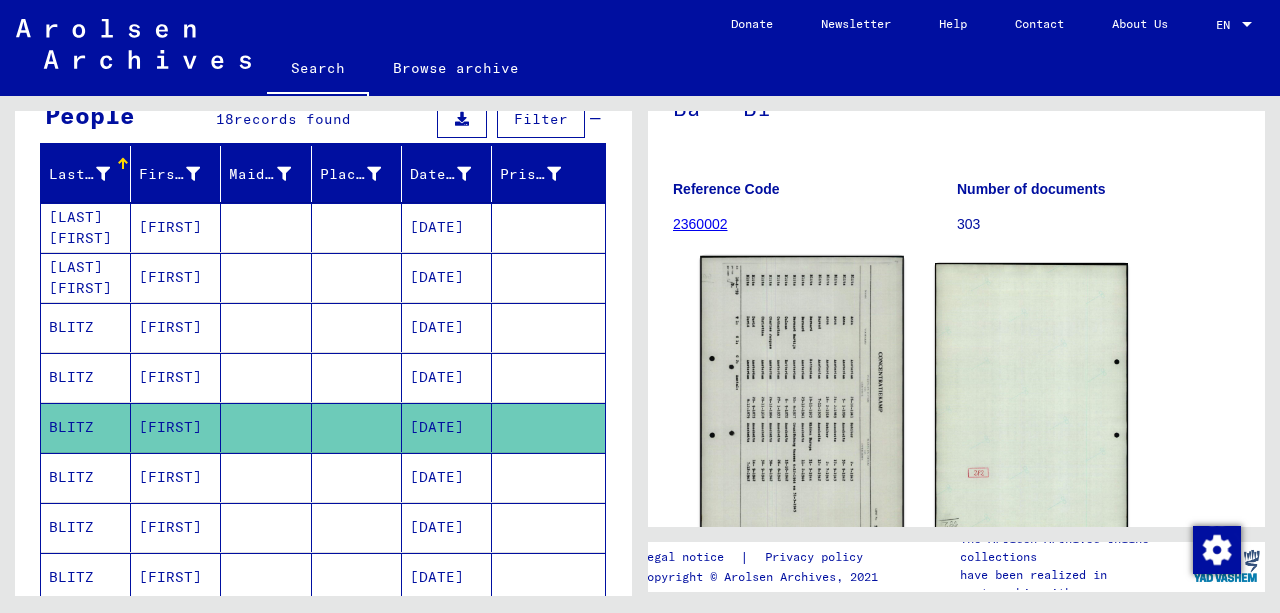 click 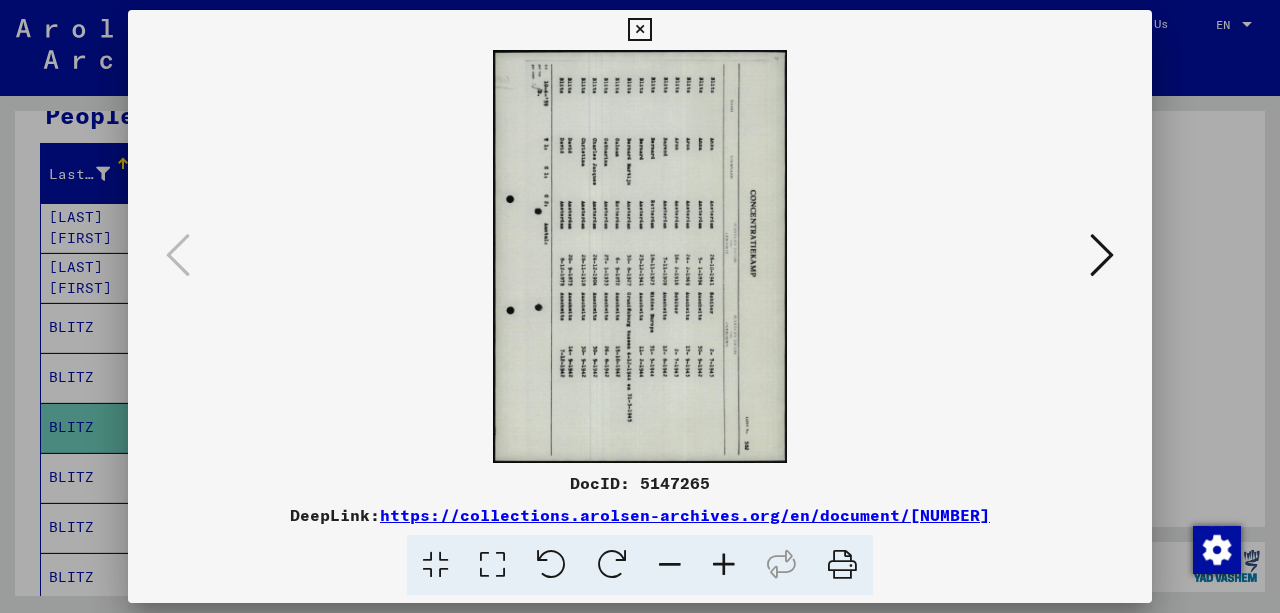 click at bounding box center (551, 565) 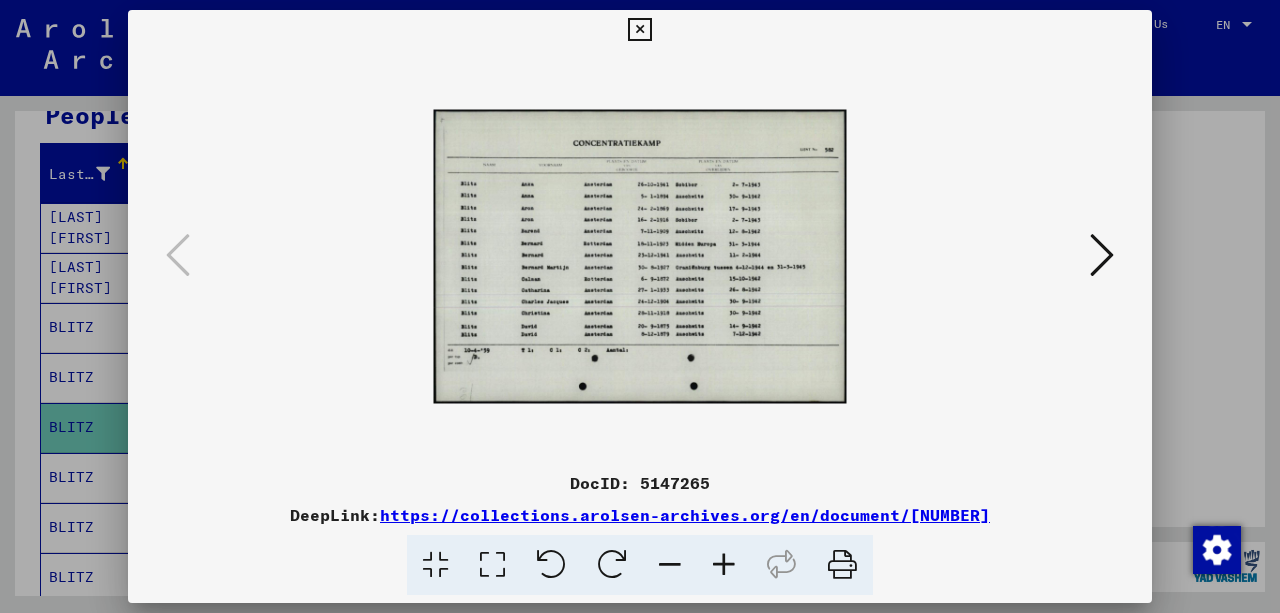 click at bounding box center [724, 565] 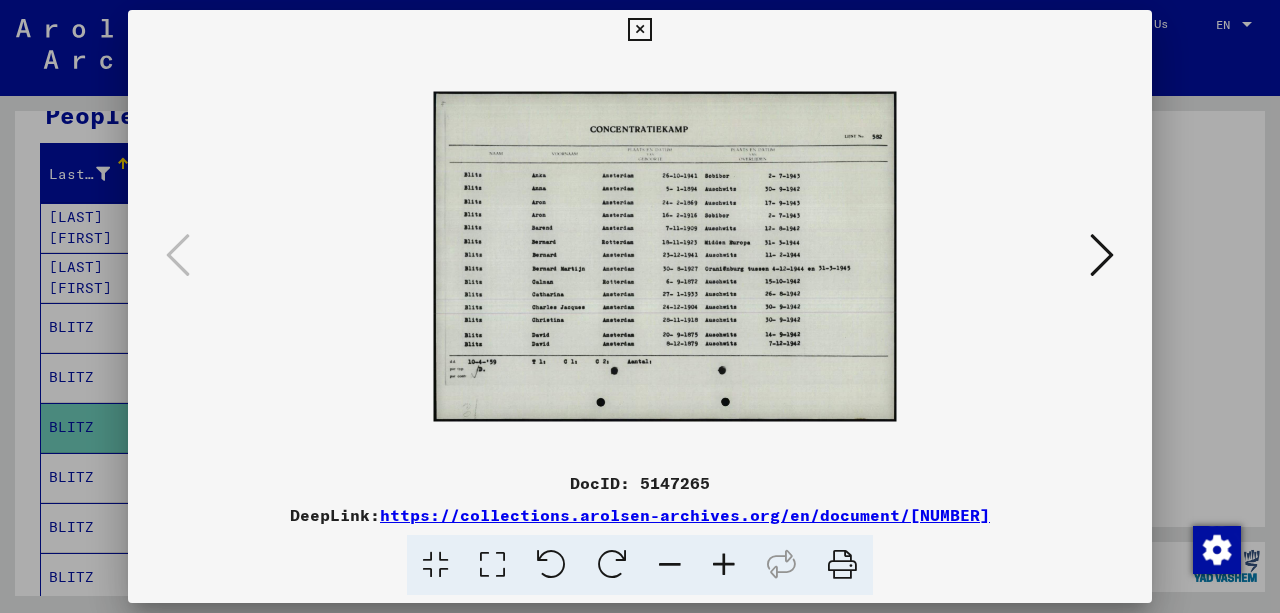 click at bounding box center (724, 565) 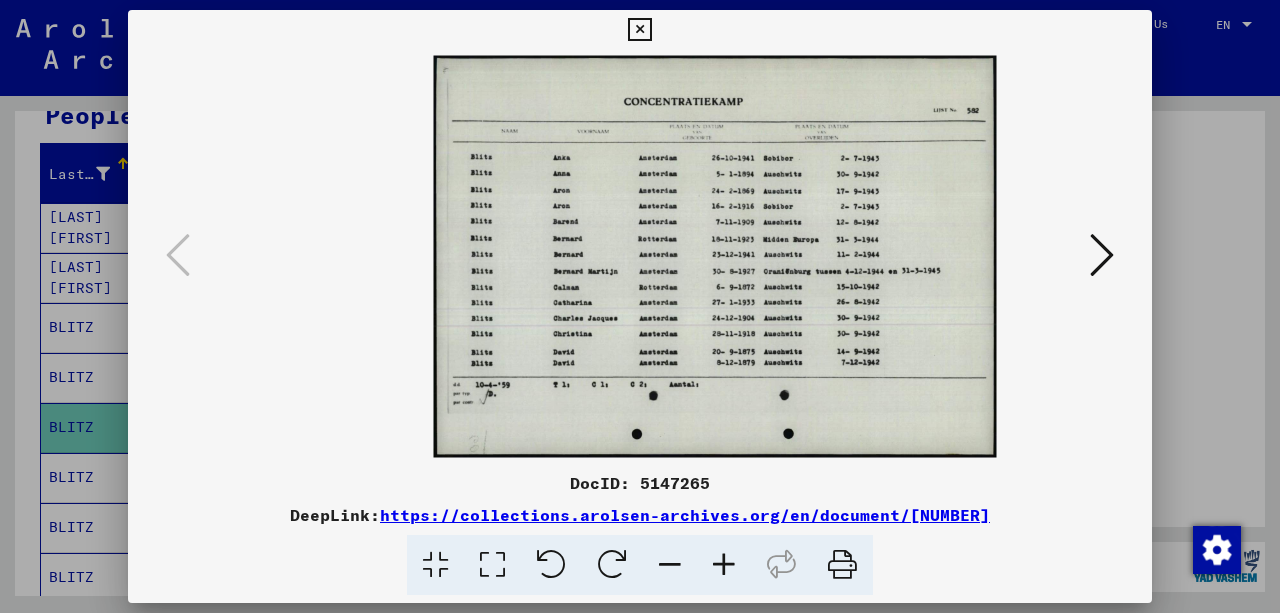 click at bounding box center (724, 565) 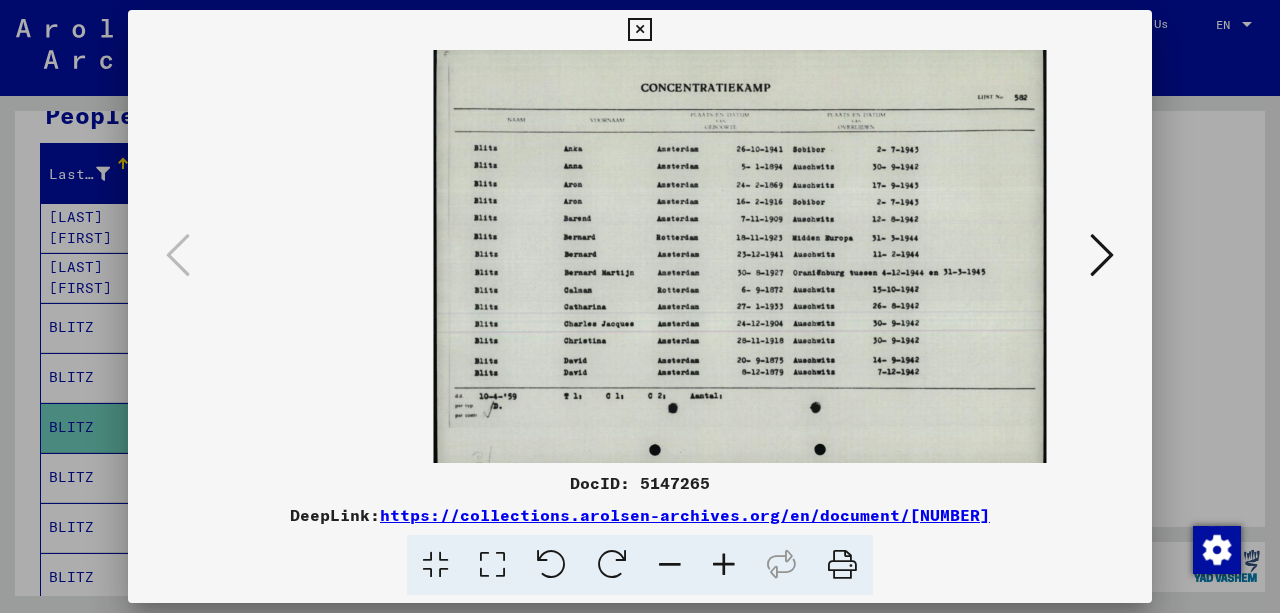 click at bounding box center [724, 565] 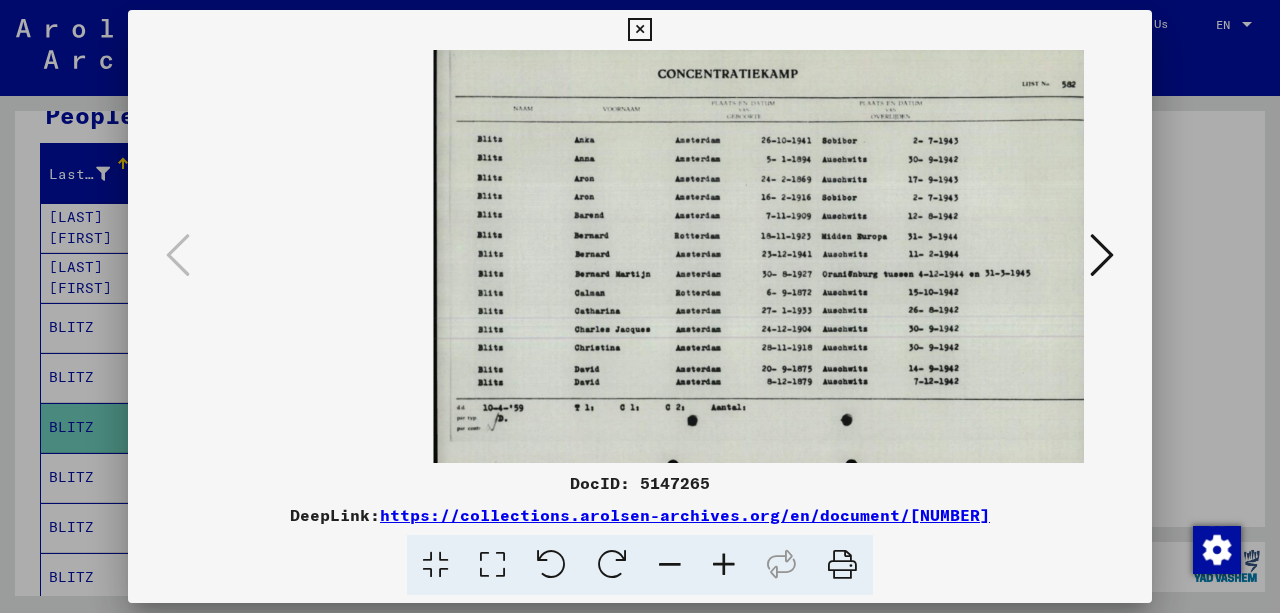 click at bounding box center [640, 306] 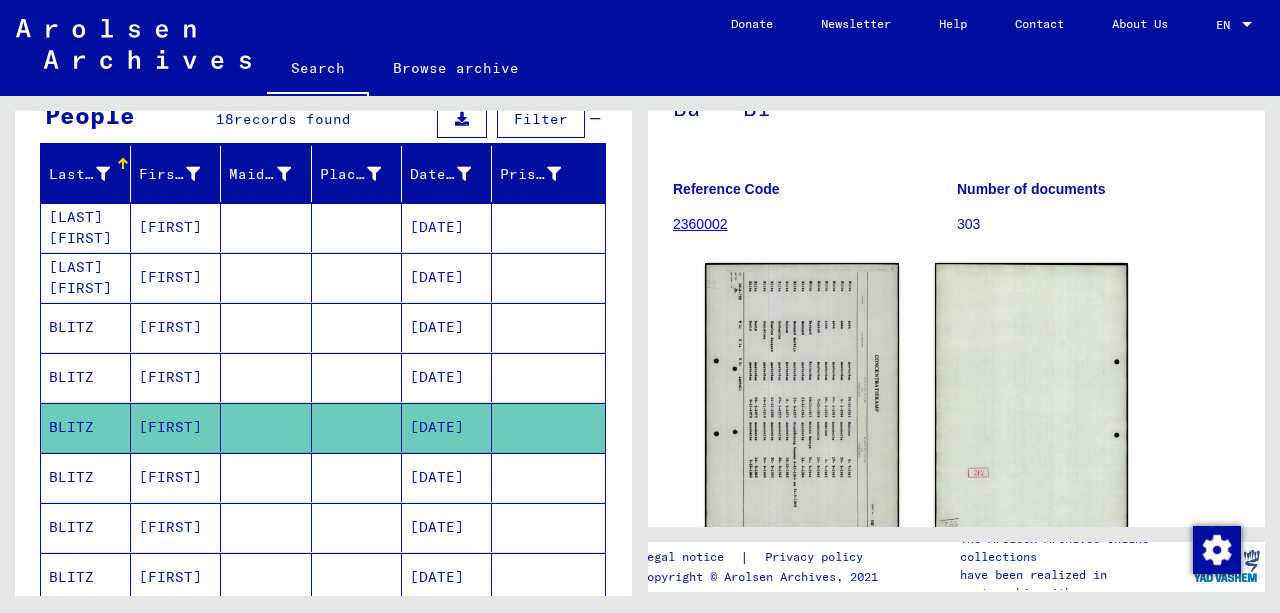 scroll, scrollTop: 0, scrollLeft: 0, axis: both 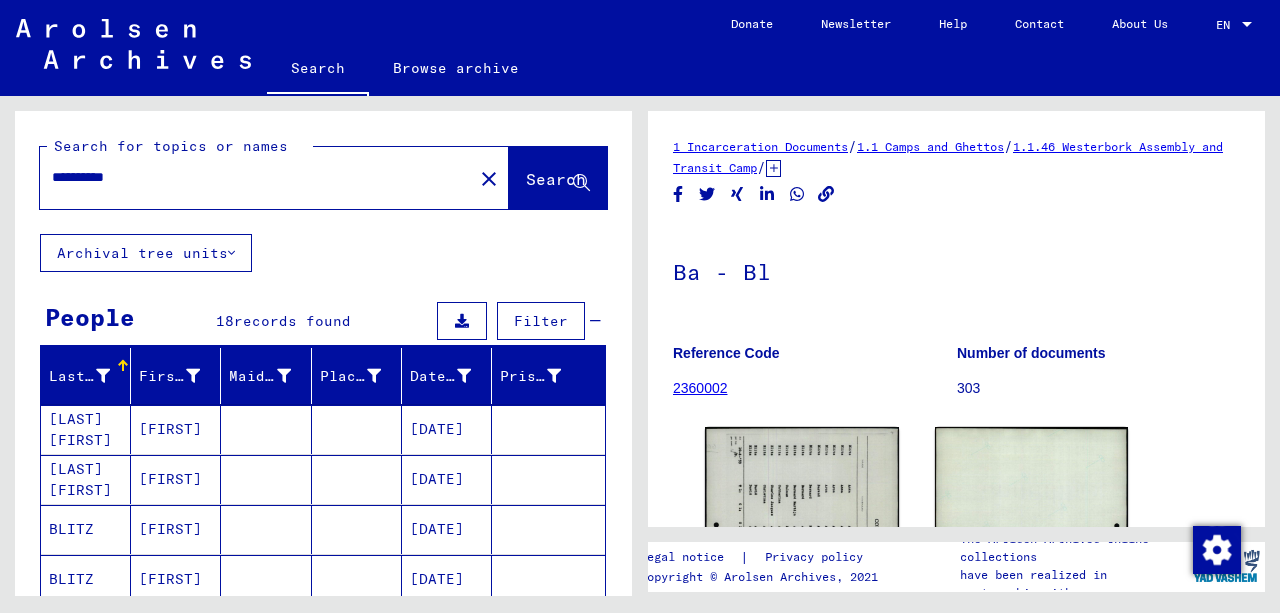 click on "**********" 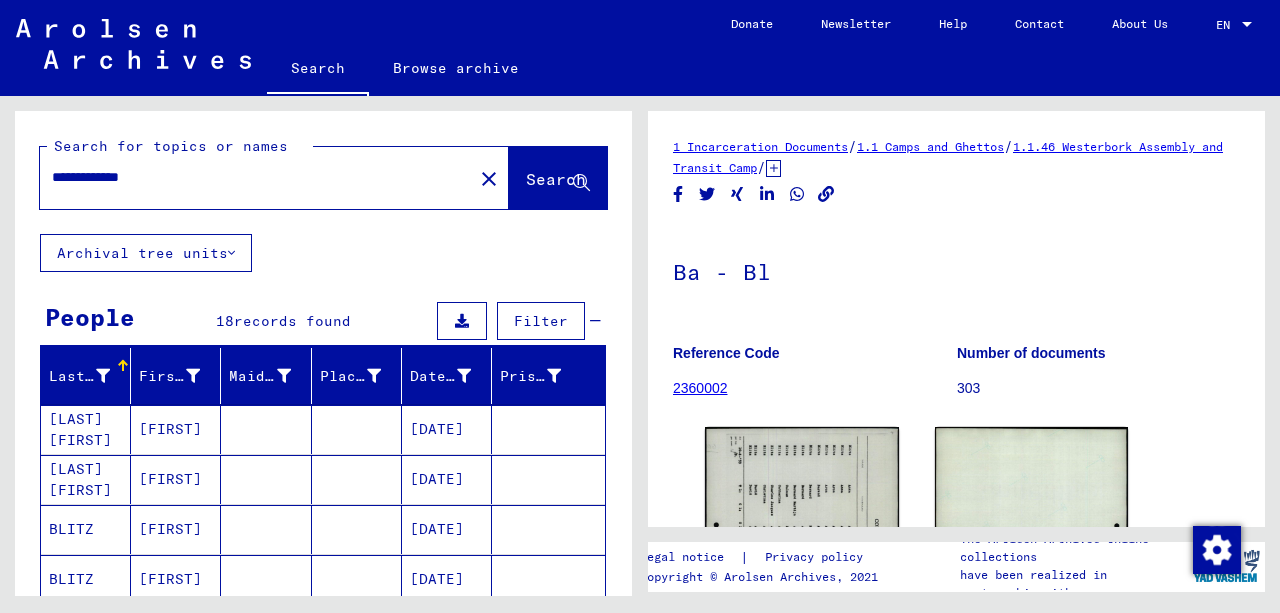 type on "**********" 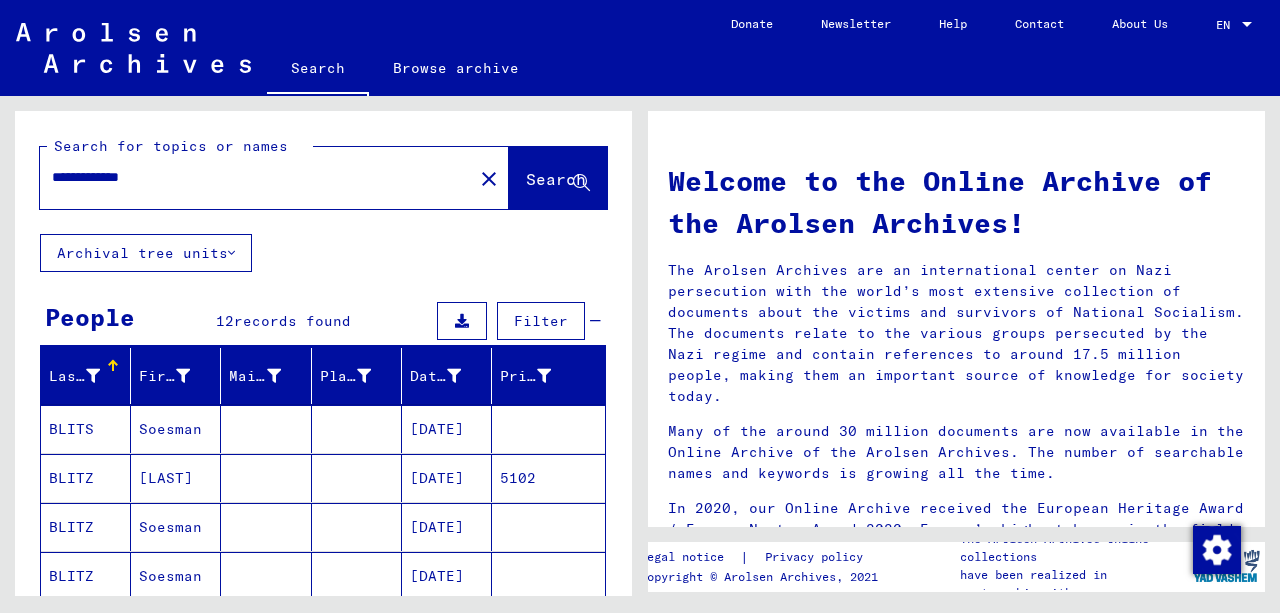 scroll, scrollTop: 46, scrollLeft: 0, axis: vertical 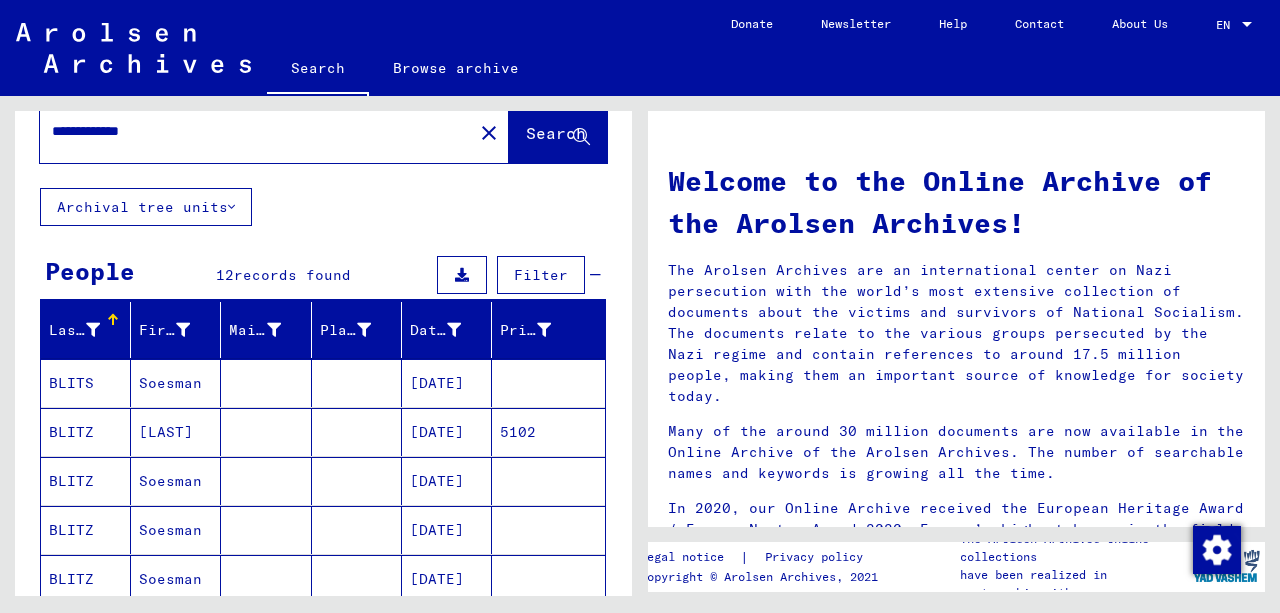 click on "[DATE]" at bounding box center [447, 432] 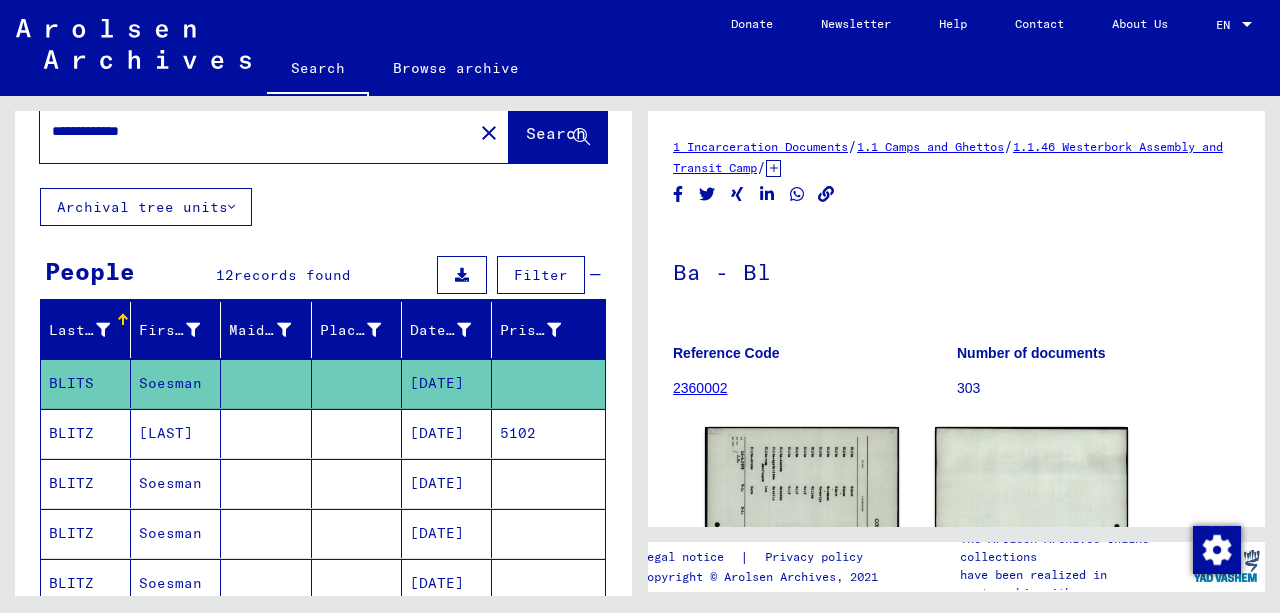 scroll, scrollTop: 0, scrollLeft: 0, axis: both 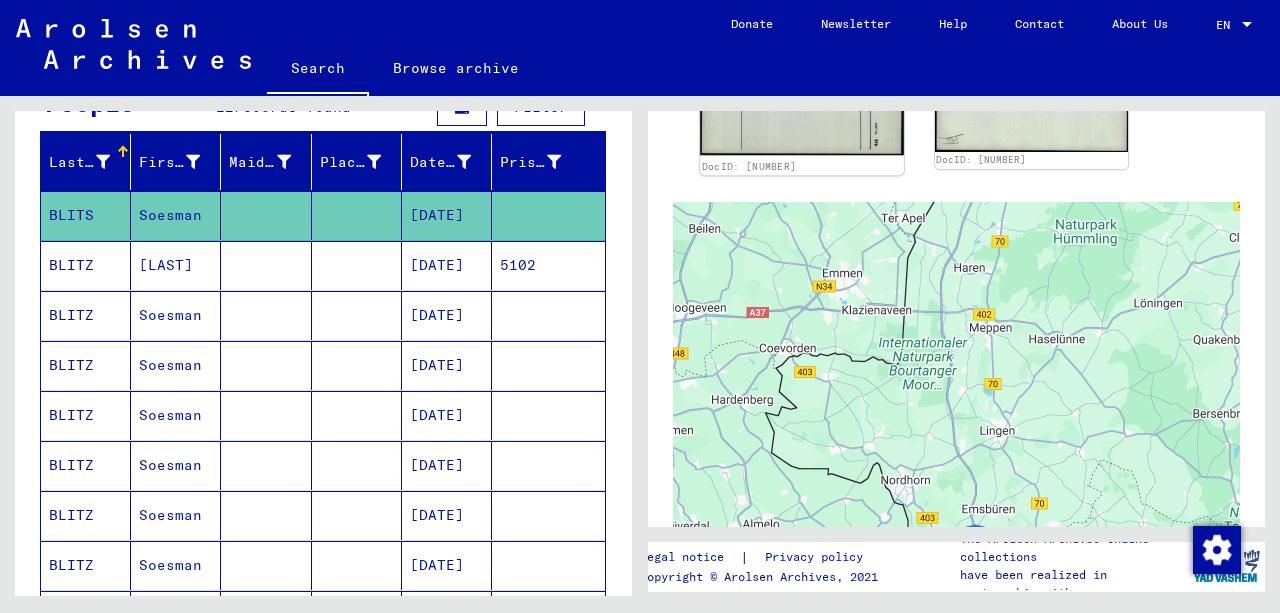 click on "DocID: [NUMBER]" 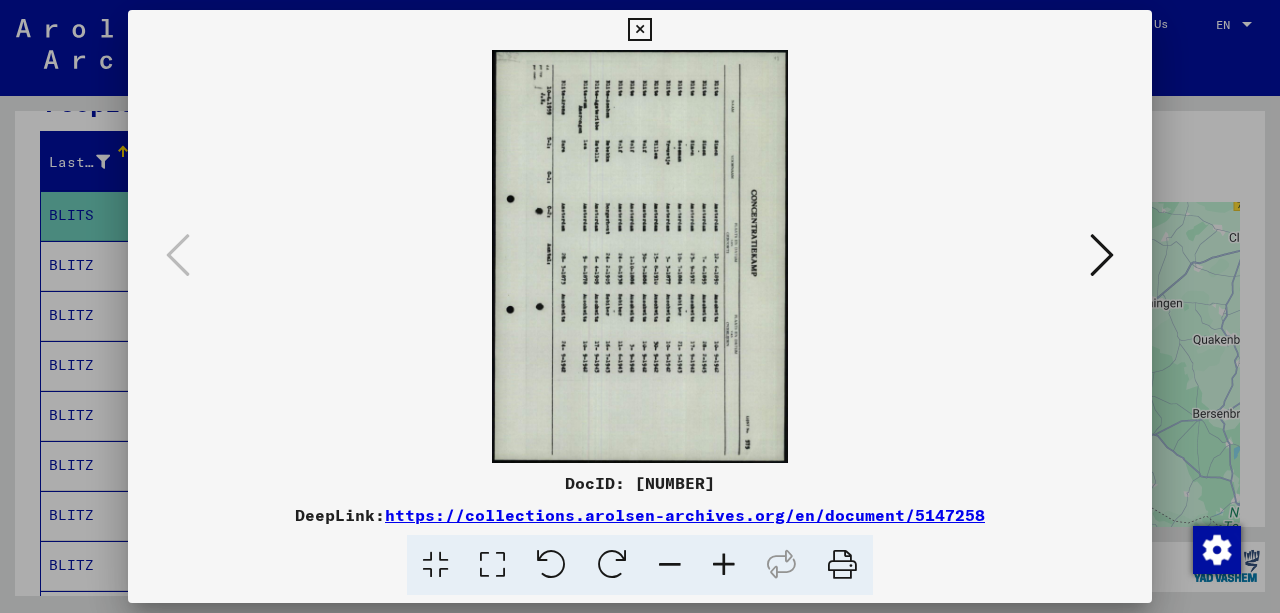 click at bounding box center [551, 565] 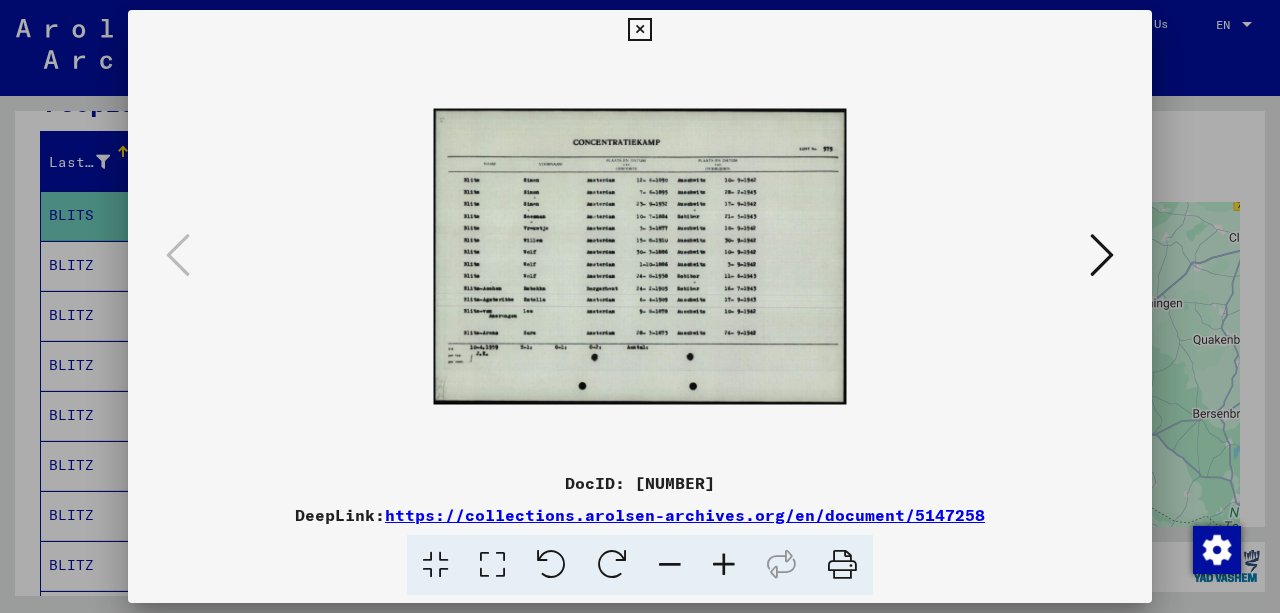 click at bounding box center (724, 565) 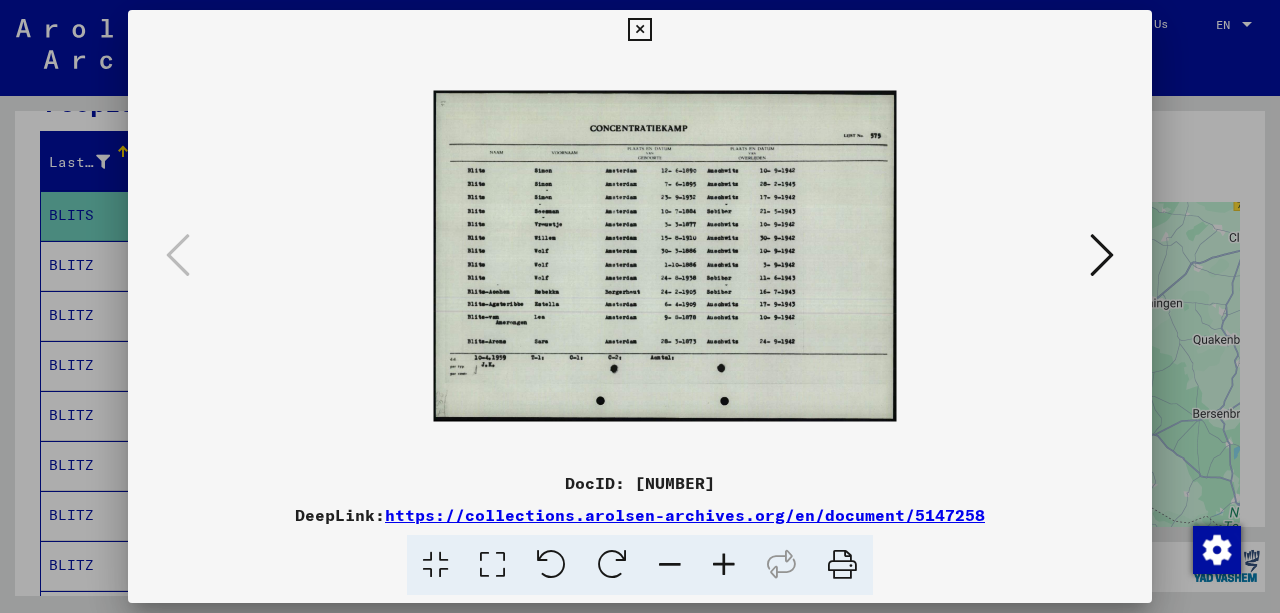 click at bounding box center [724, 565] 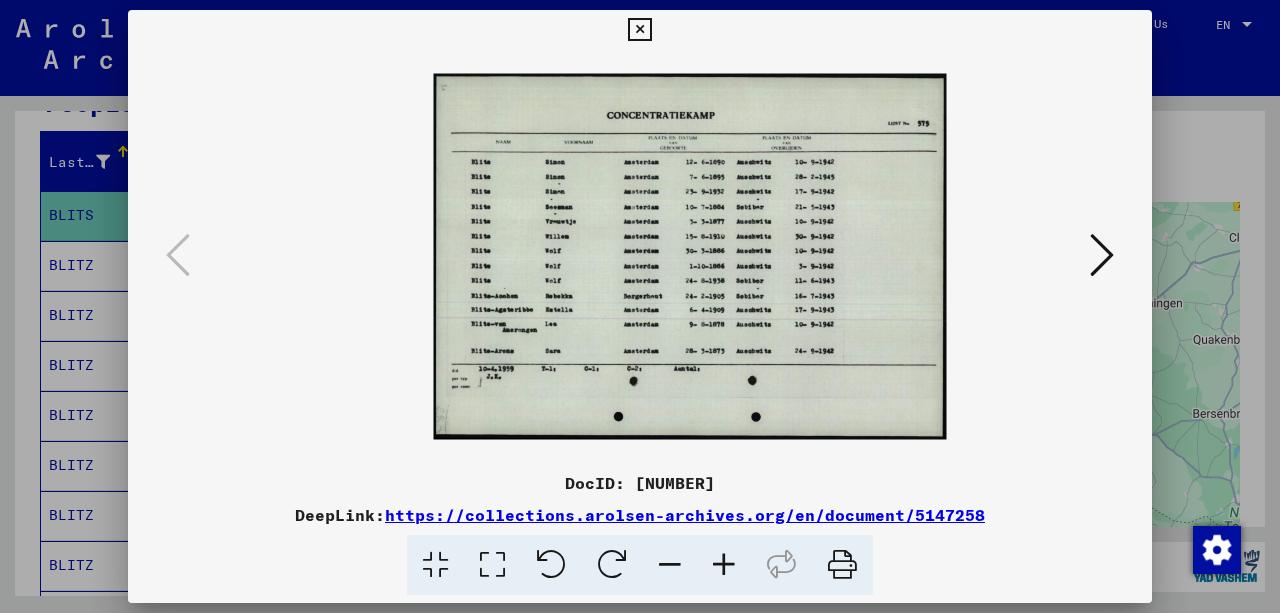 click at bounding box center [724, 565] 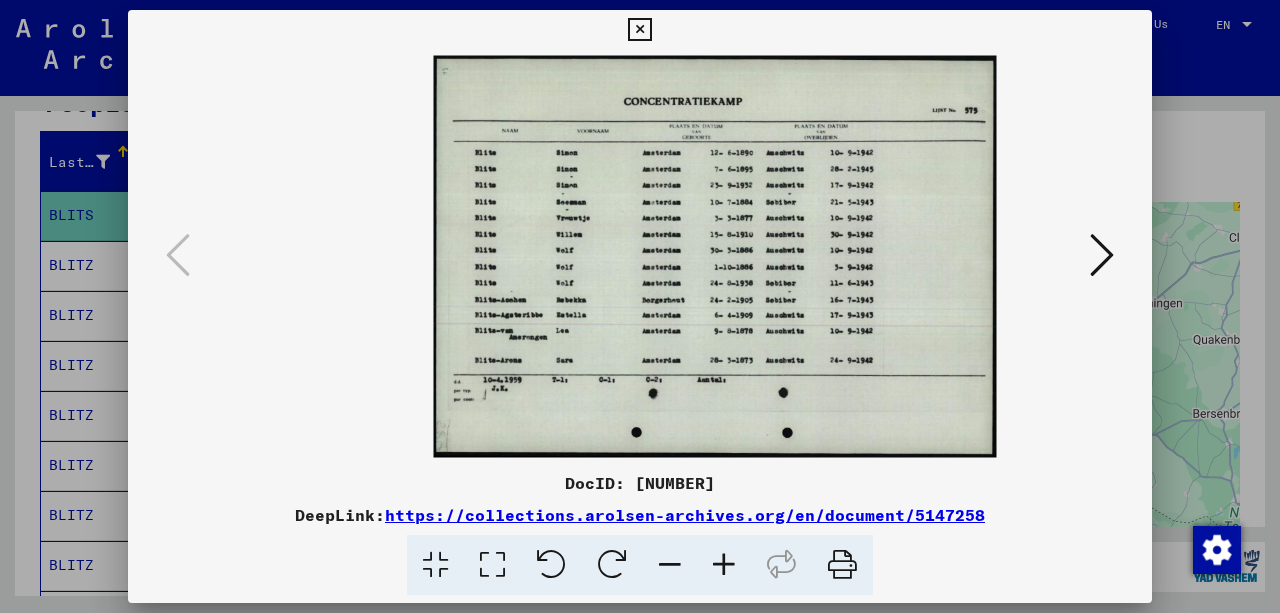 click at bounding box center [724, 565] 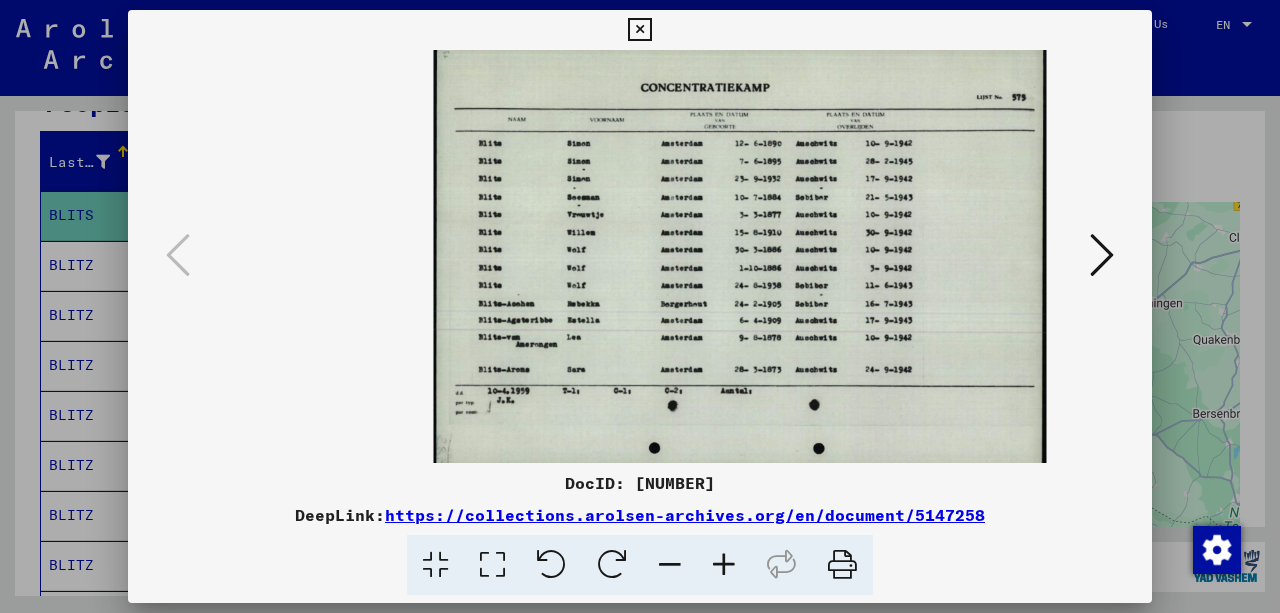 click at bounding box center (724, 565) 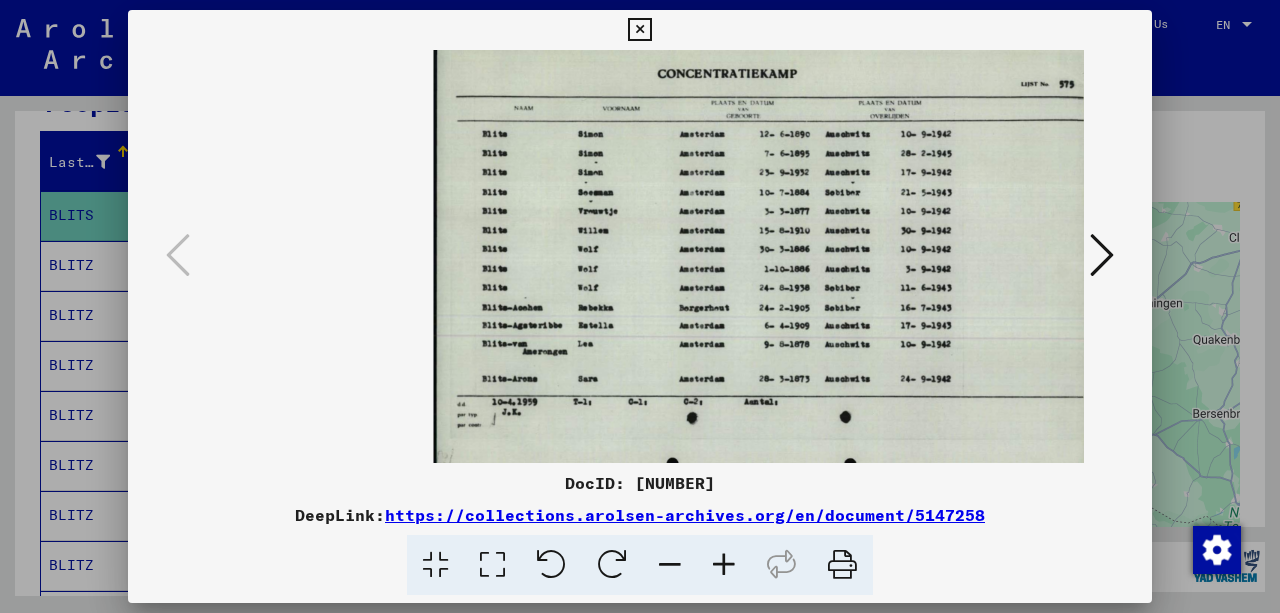 click at bounding box center (724, 565) 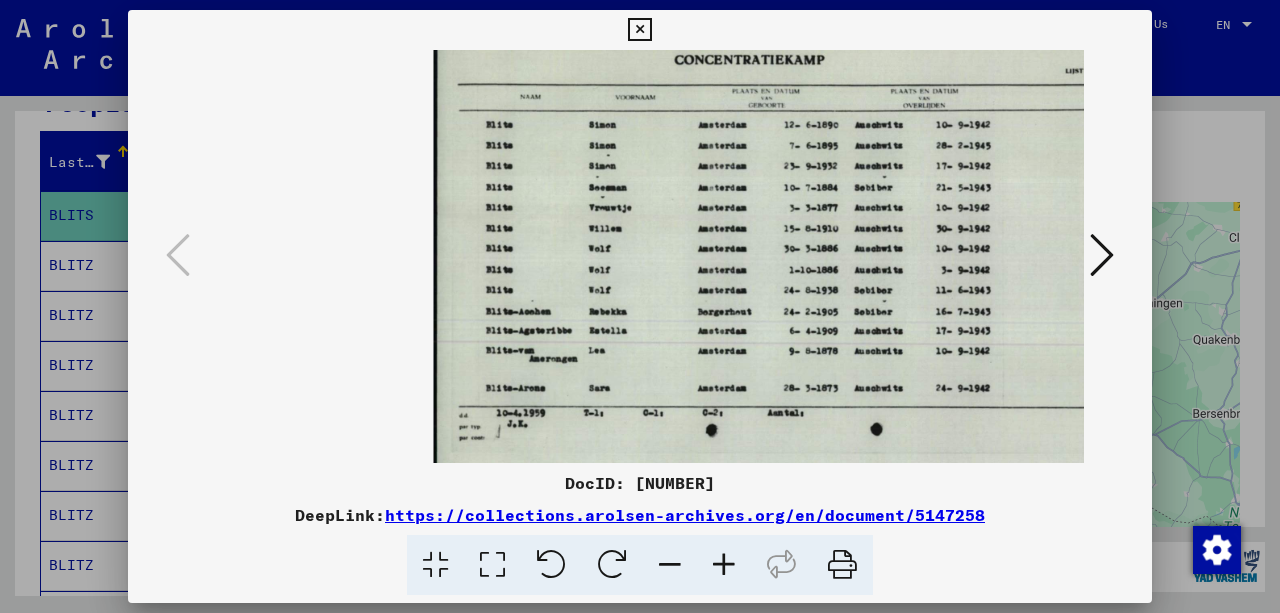 click at bounding box center [640, 306] 